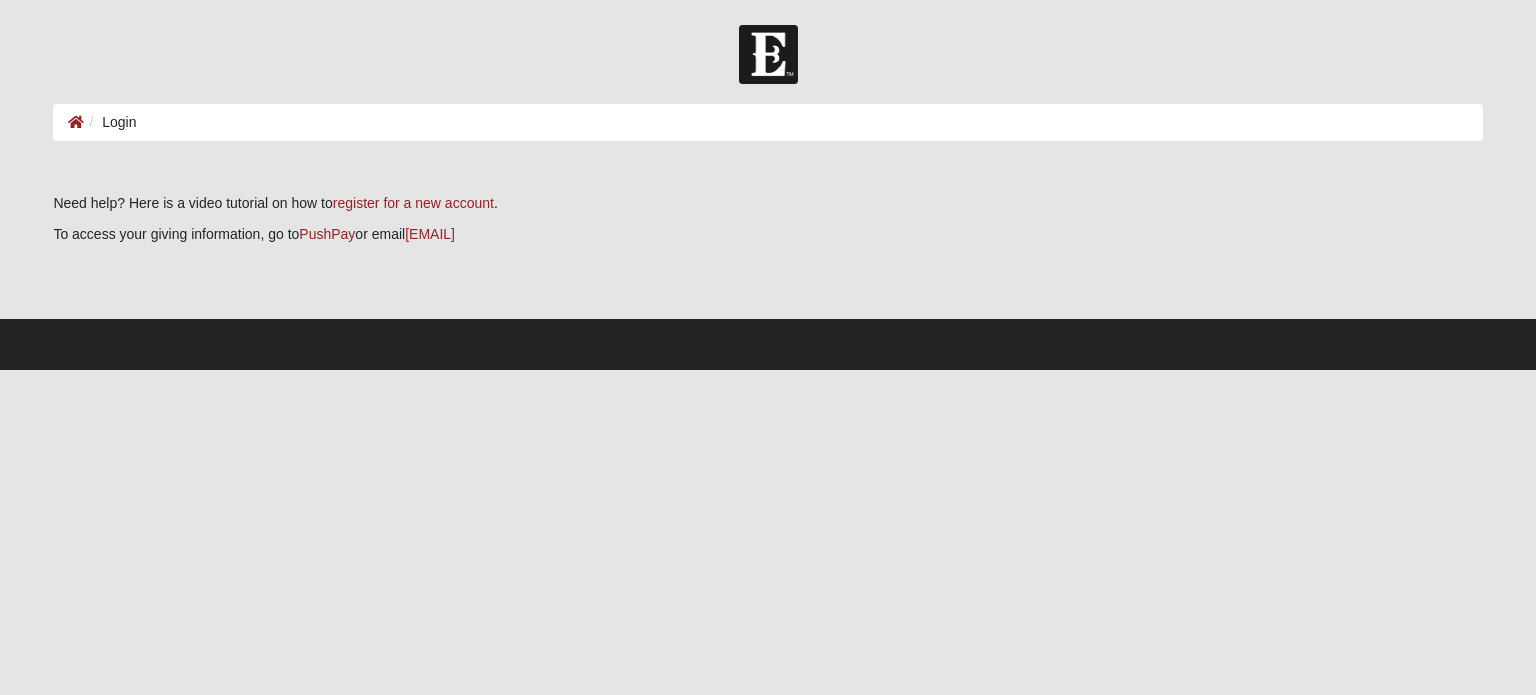 scroll, scrollTop: 0, scrollLeft: 0, axis: both 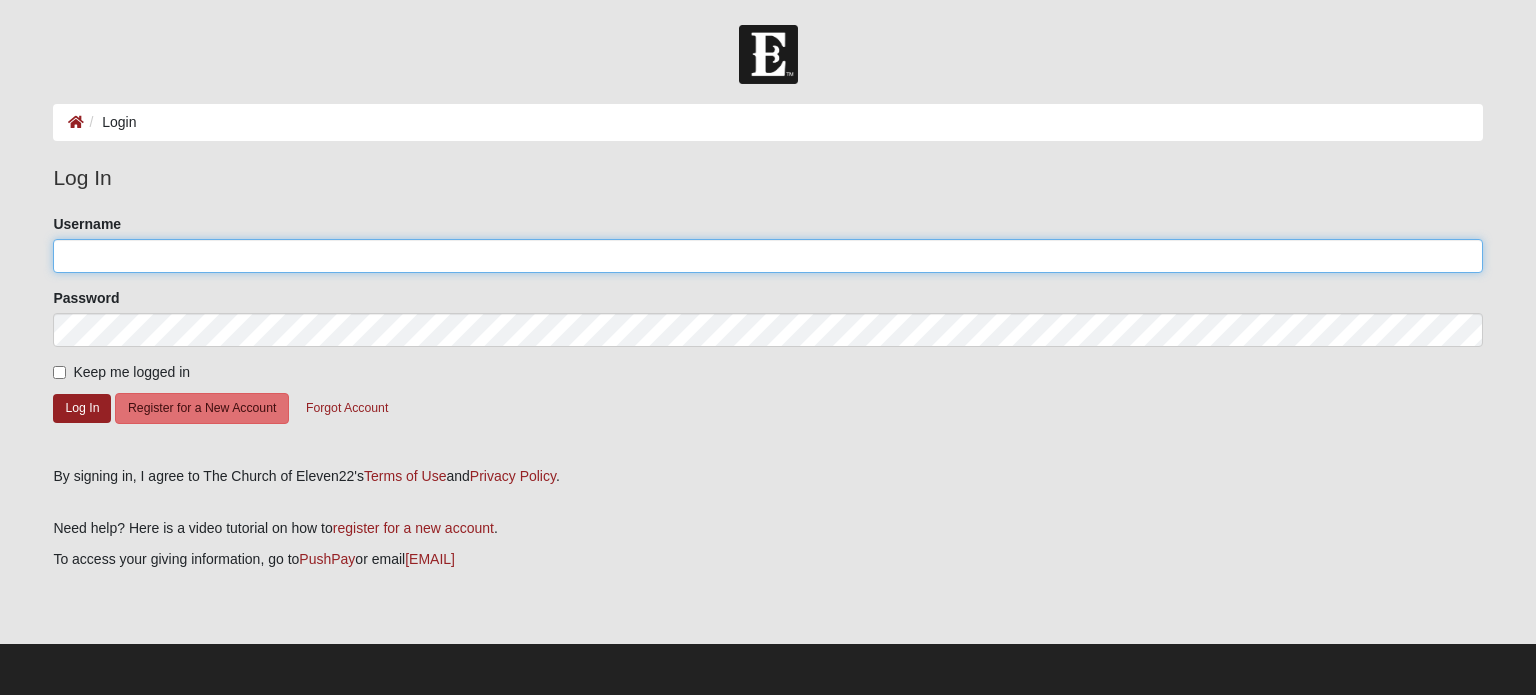 click on "Username" 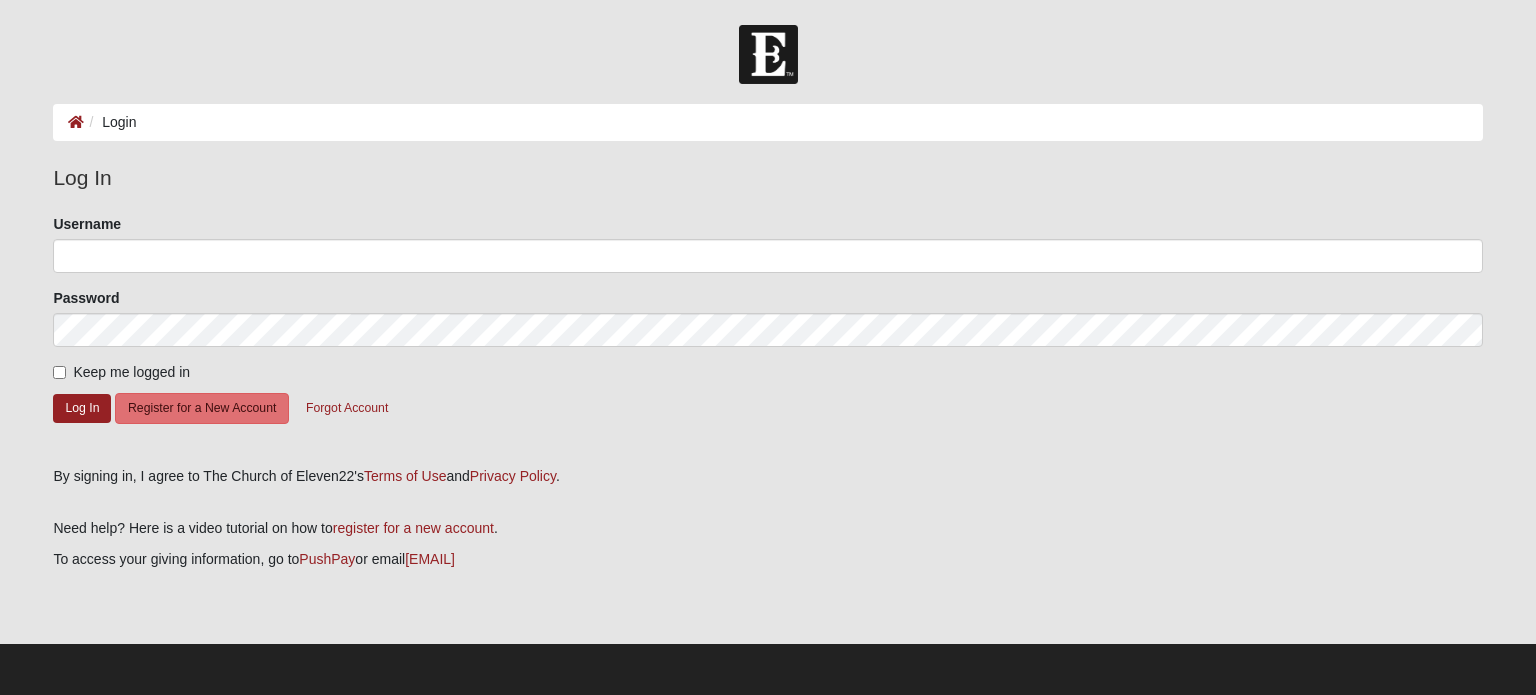 click on "Log In
Login
Login
Error
Log In  Please correct the following:    Username        Password      Keep me logged in Log In Register for a New Account Forgot Account By signing in, I agree to The Church of Eleven22's  Terms of Use  and  Privacy Policy ." at bounding box center (768, 360) 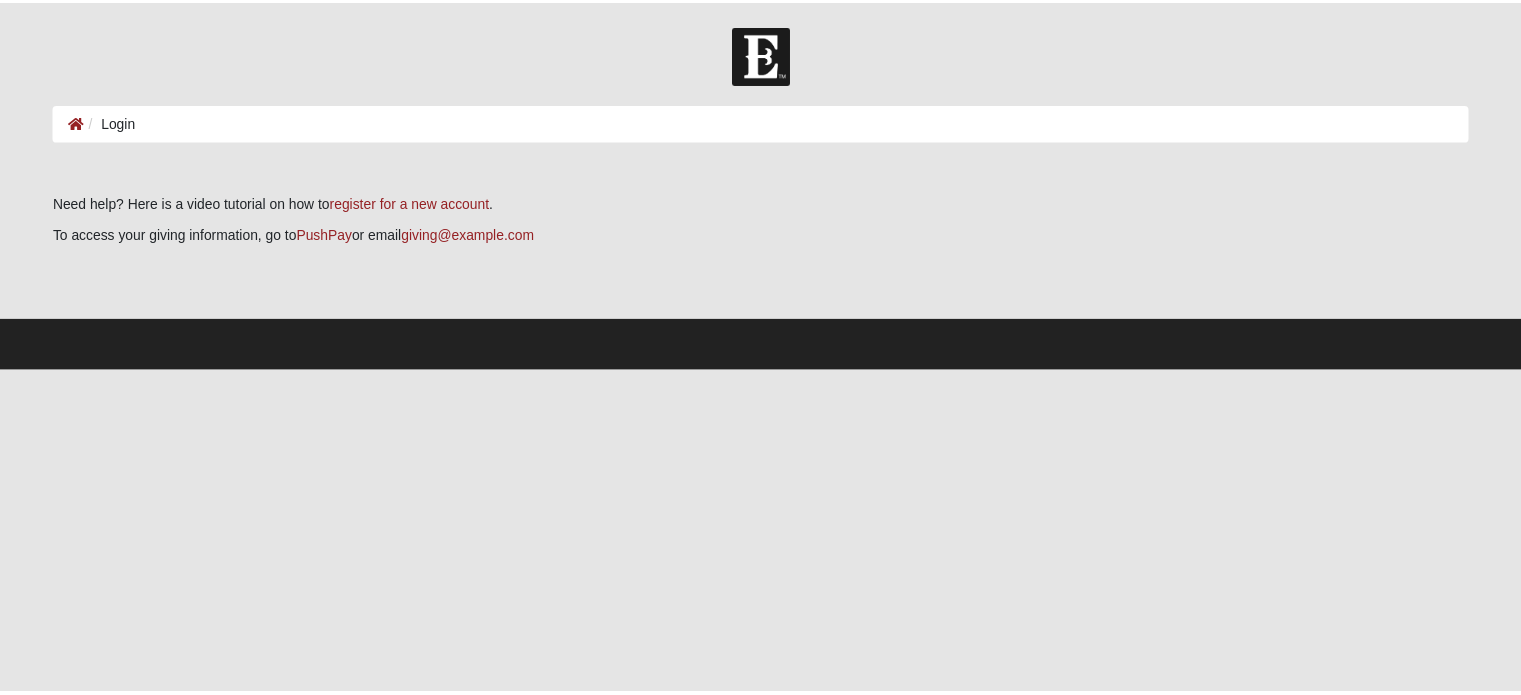 scroll, scrollTop: 0, scrollLeft: 0, axis: both 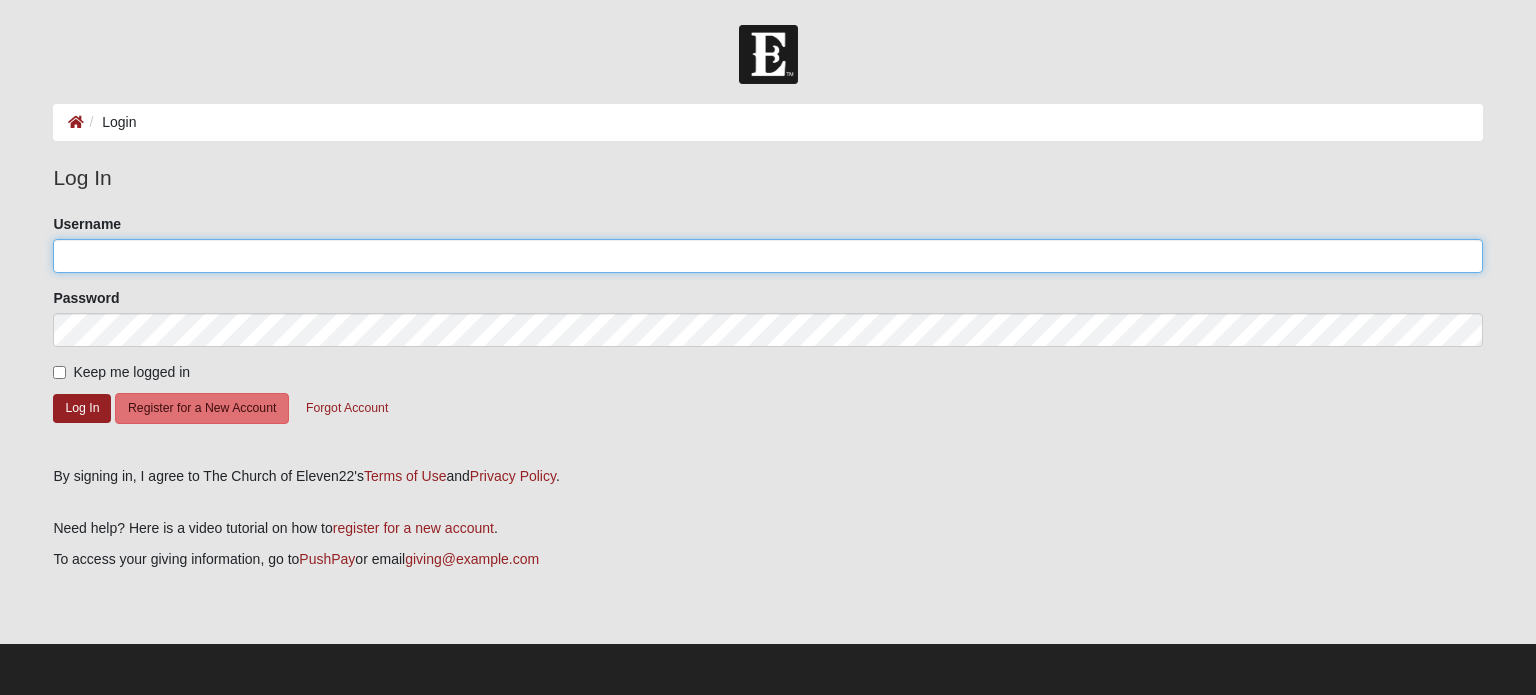 click on "Username" 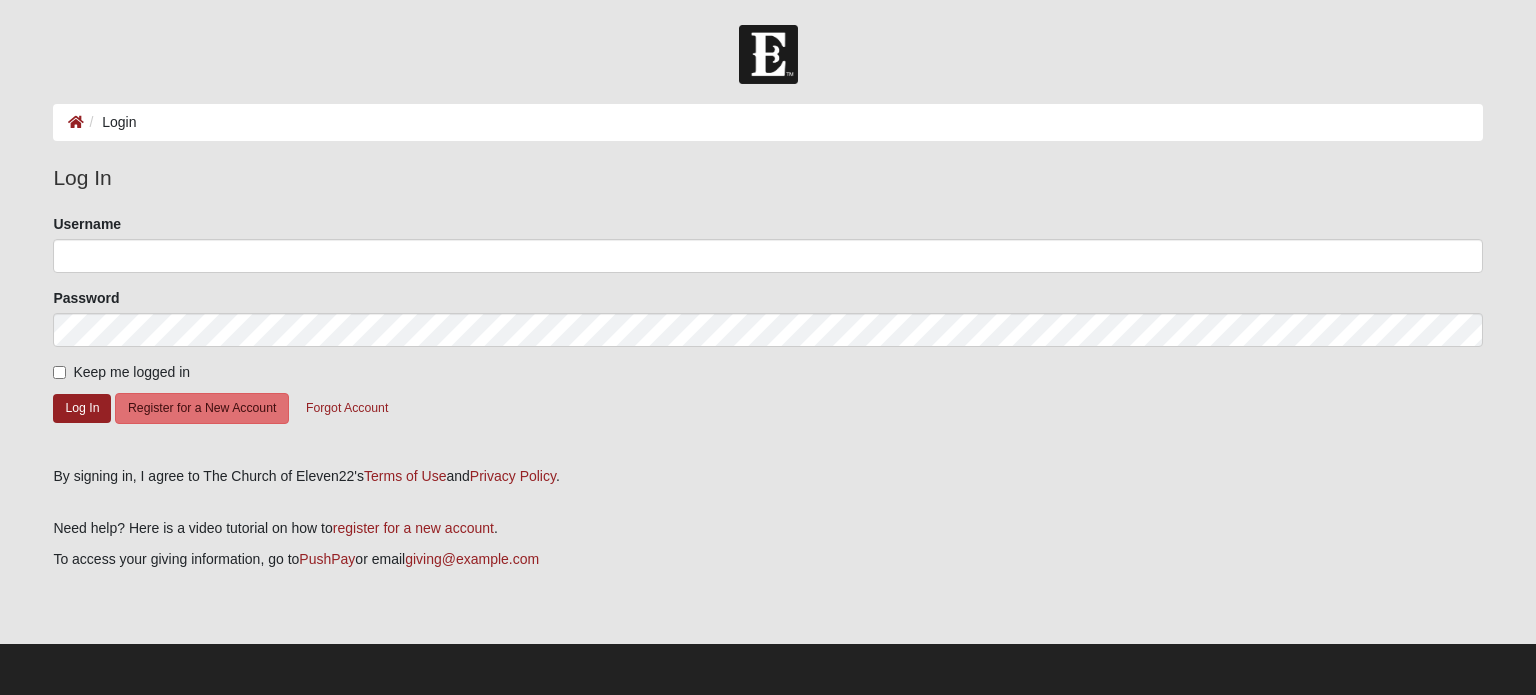 click on "Please correct the following:    Username        Password      Keep me logged in Log In Register for a New Account Forgot Account" at bounding box center [767, 333] 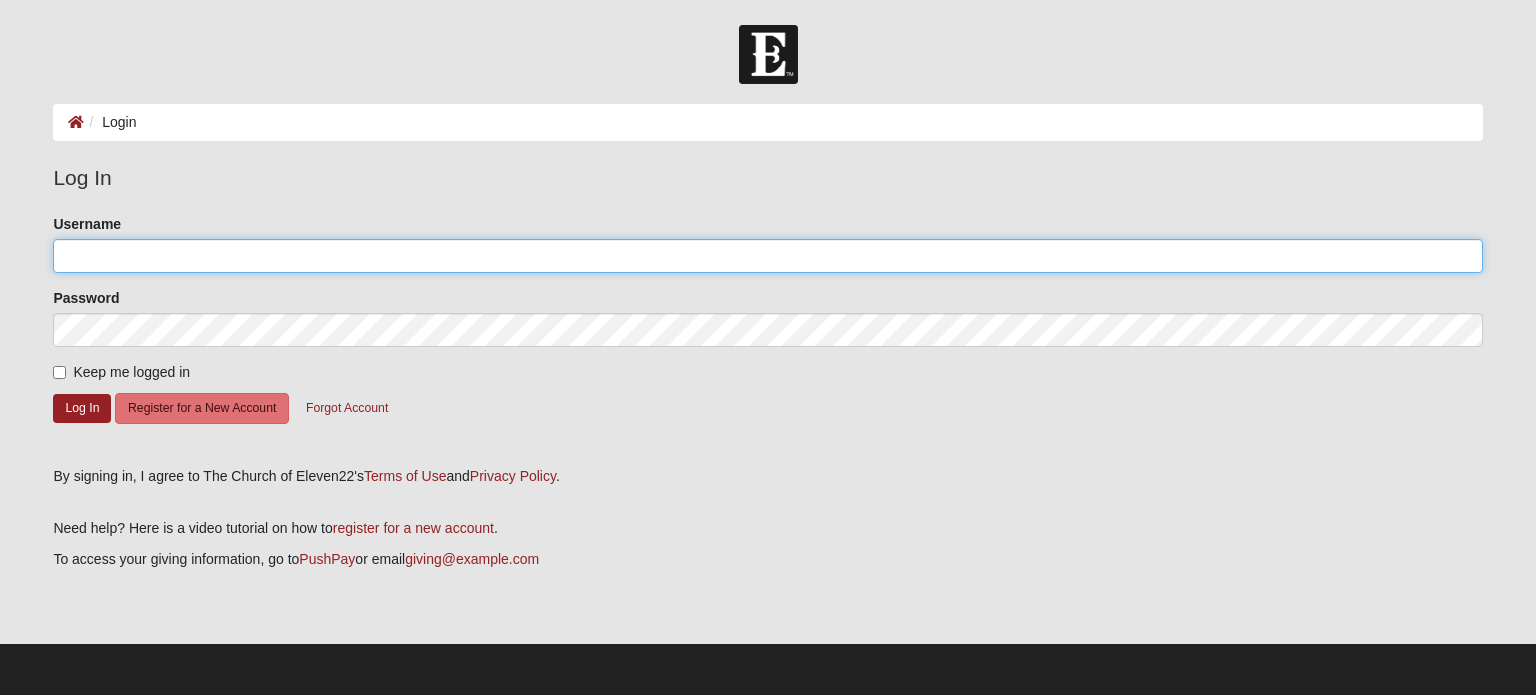 click on "Username" 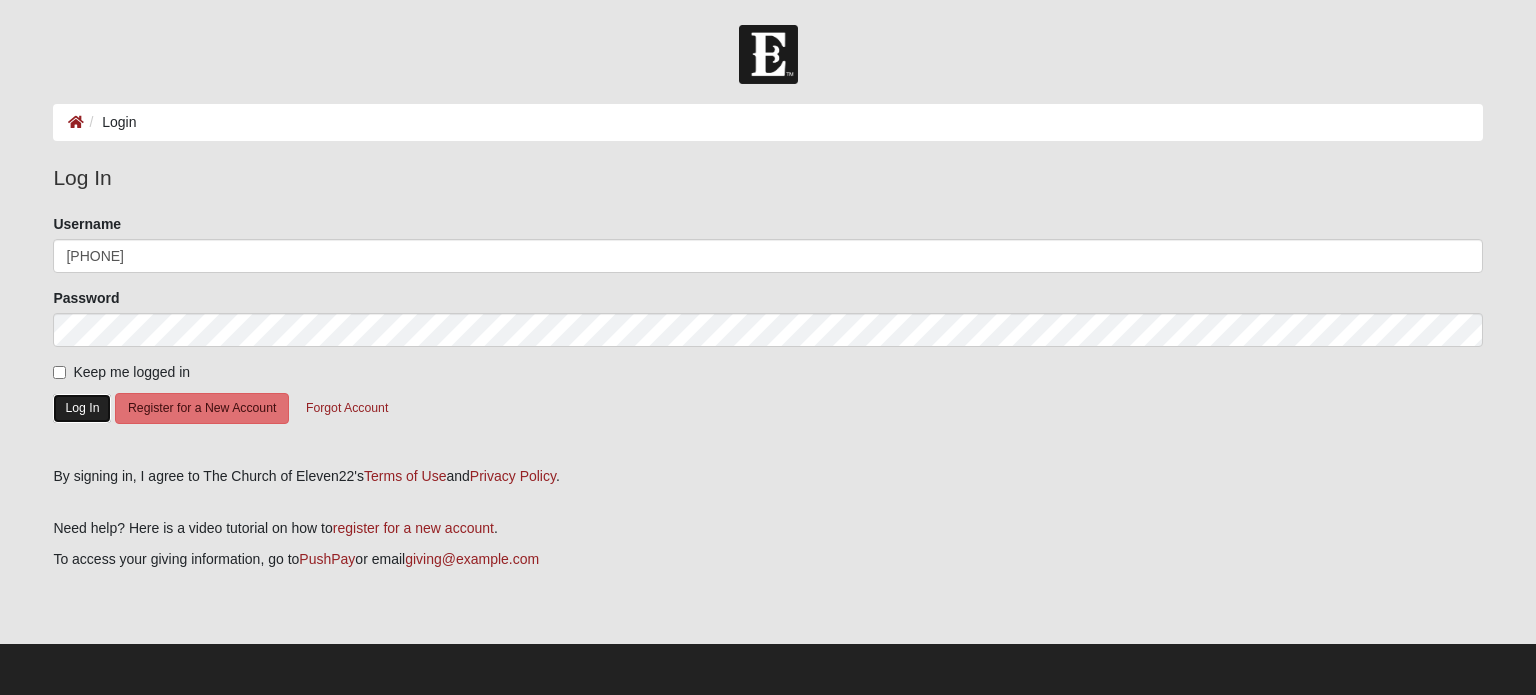 click on "Log In" 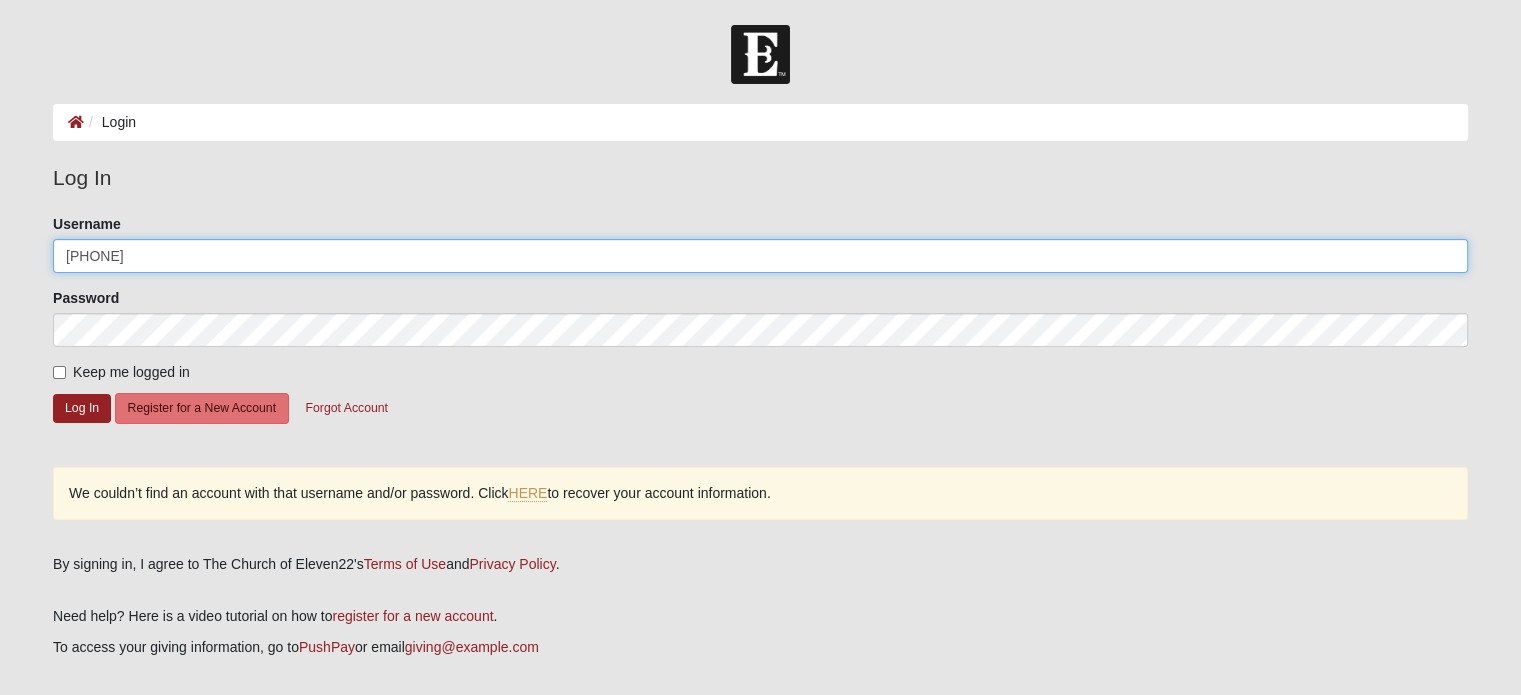 click on "3862955648" 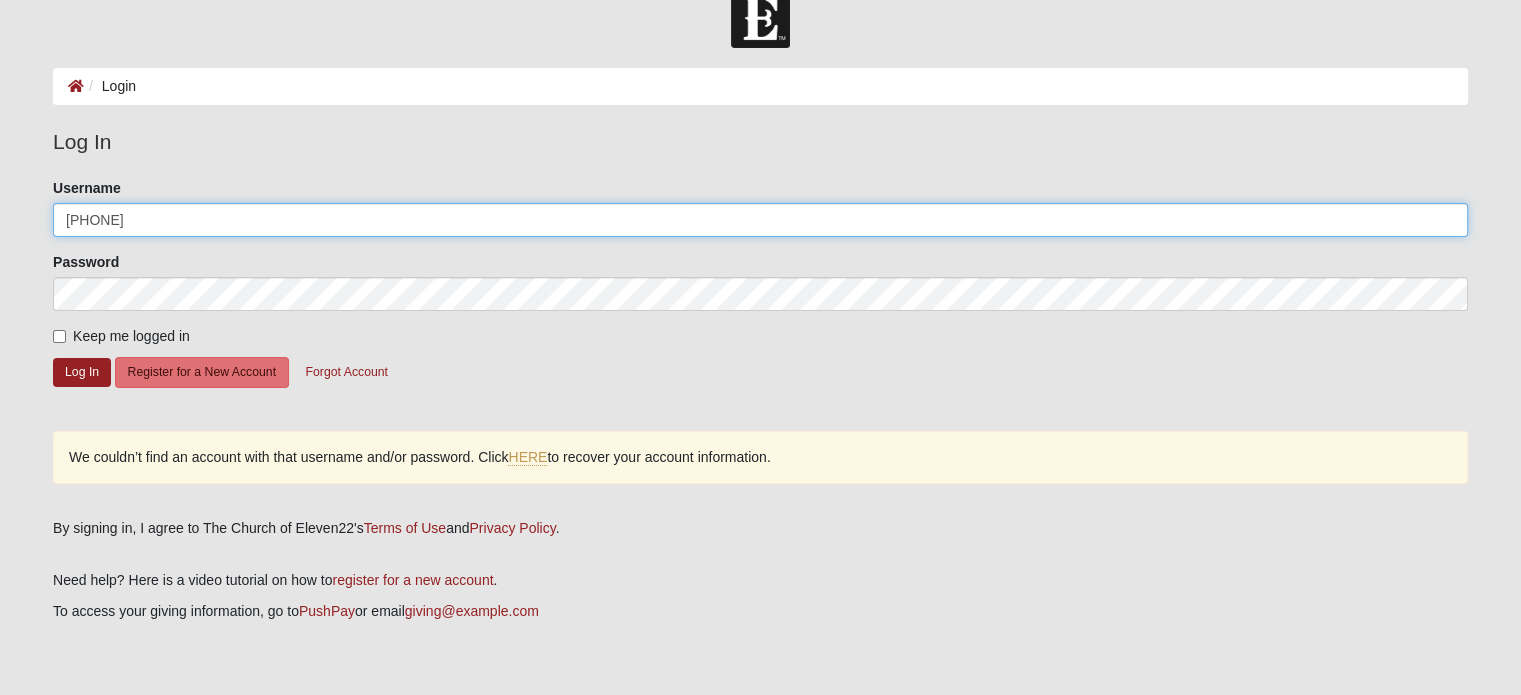 scroll, scrollTop: 44, scrollLeft: 0, axis: vertical 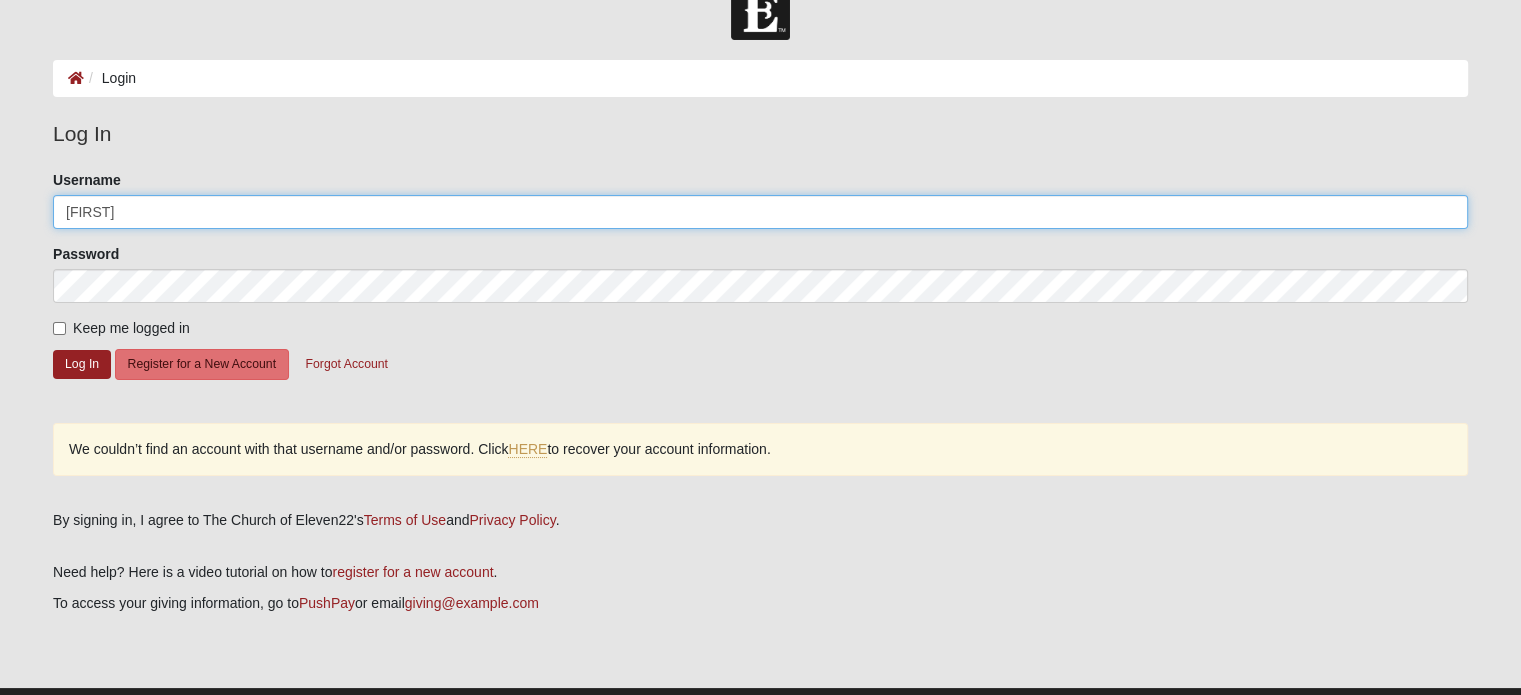 type on "Cameron" 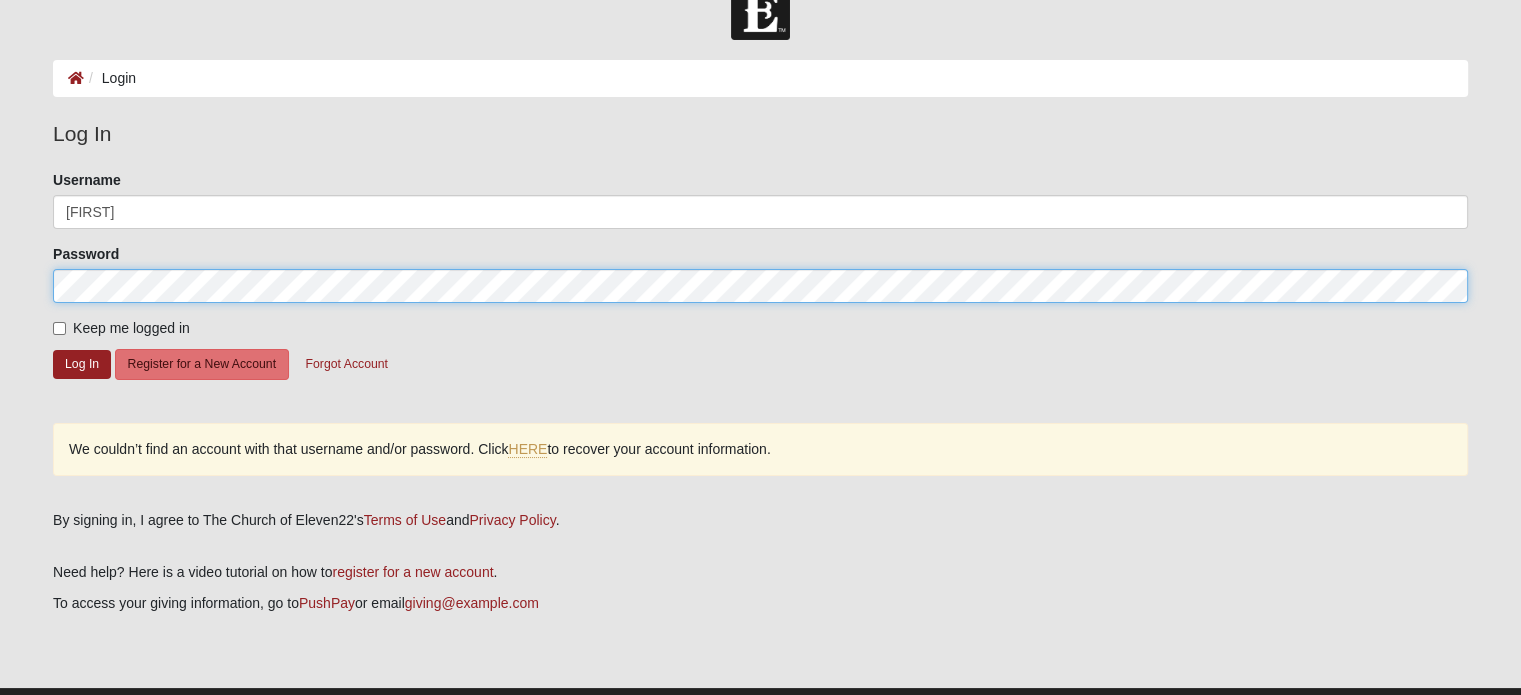 click on "Log In" 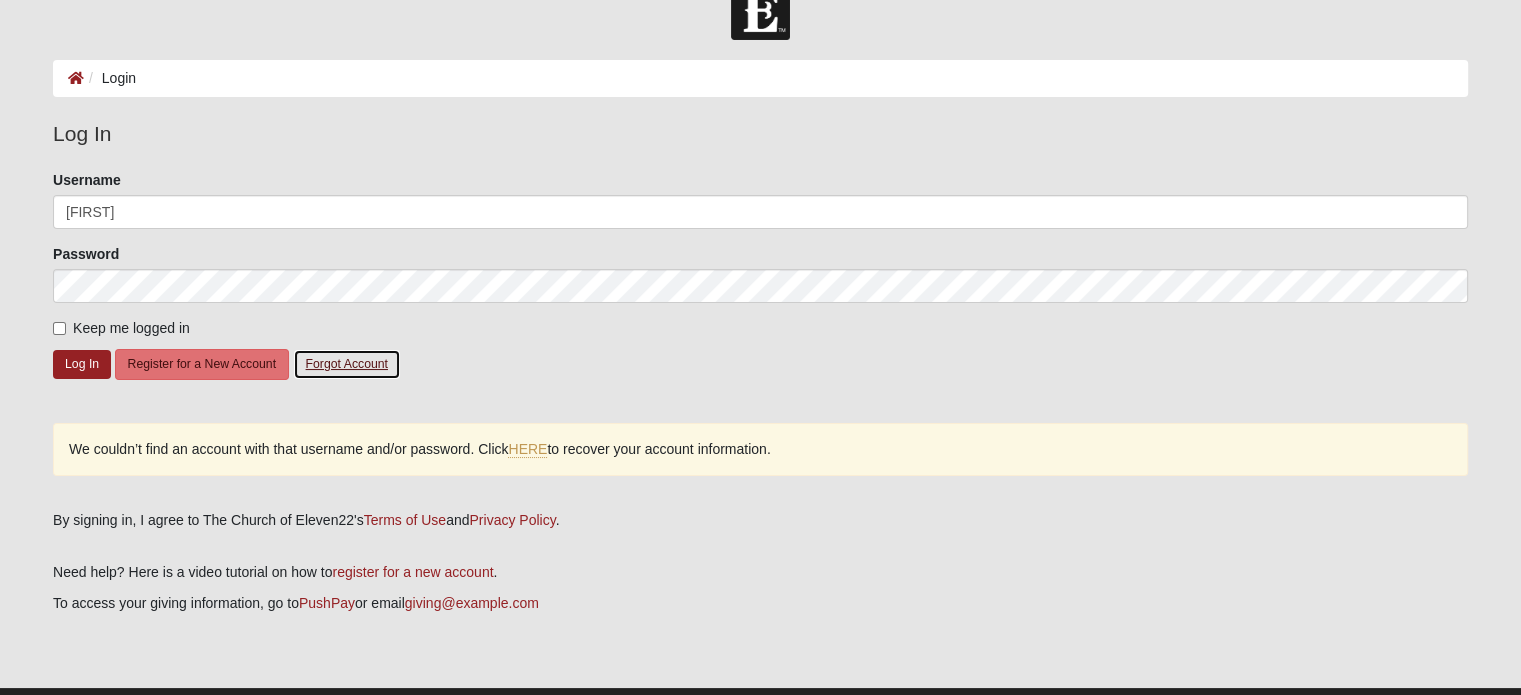 click on "Forgot Account" 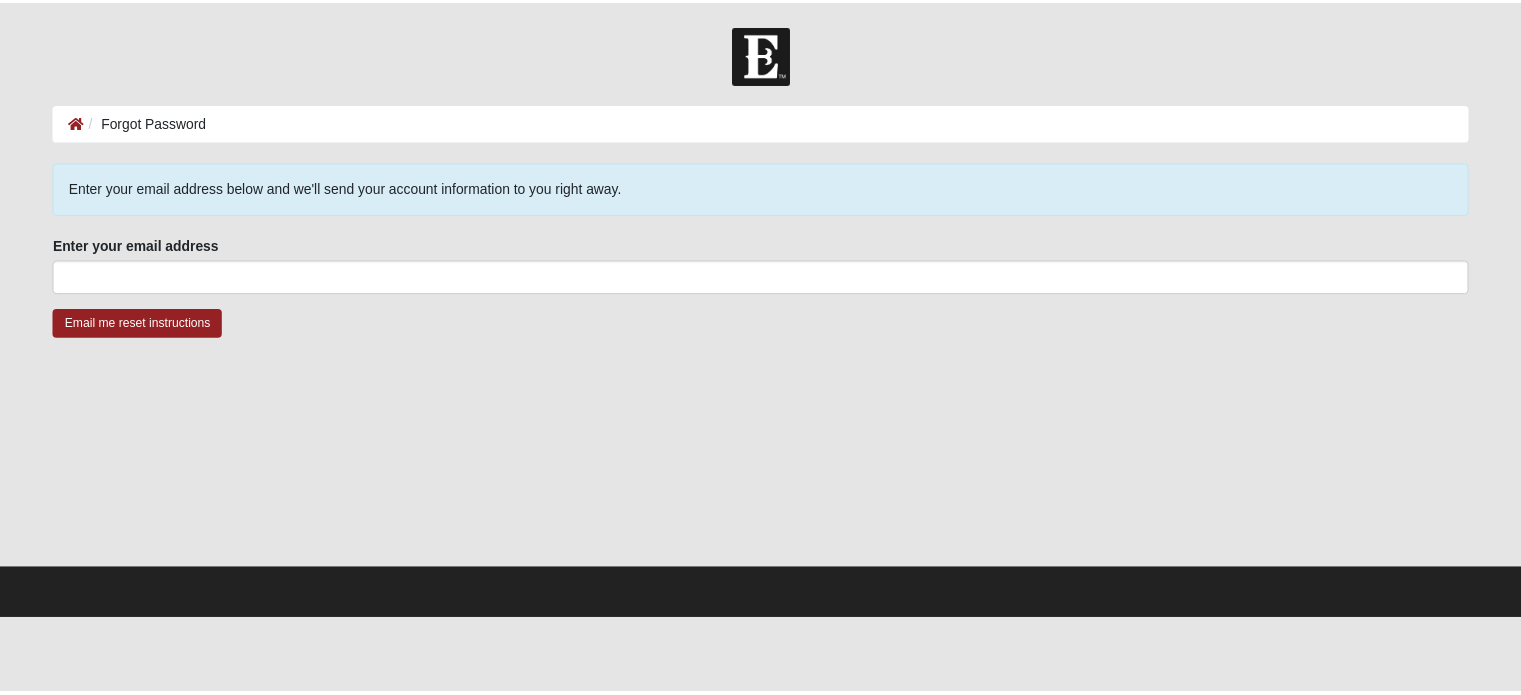 scroll, scrollTop: 0, scrollLeft: 0, axis: both 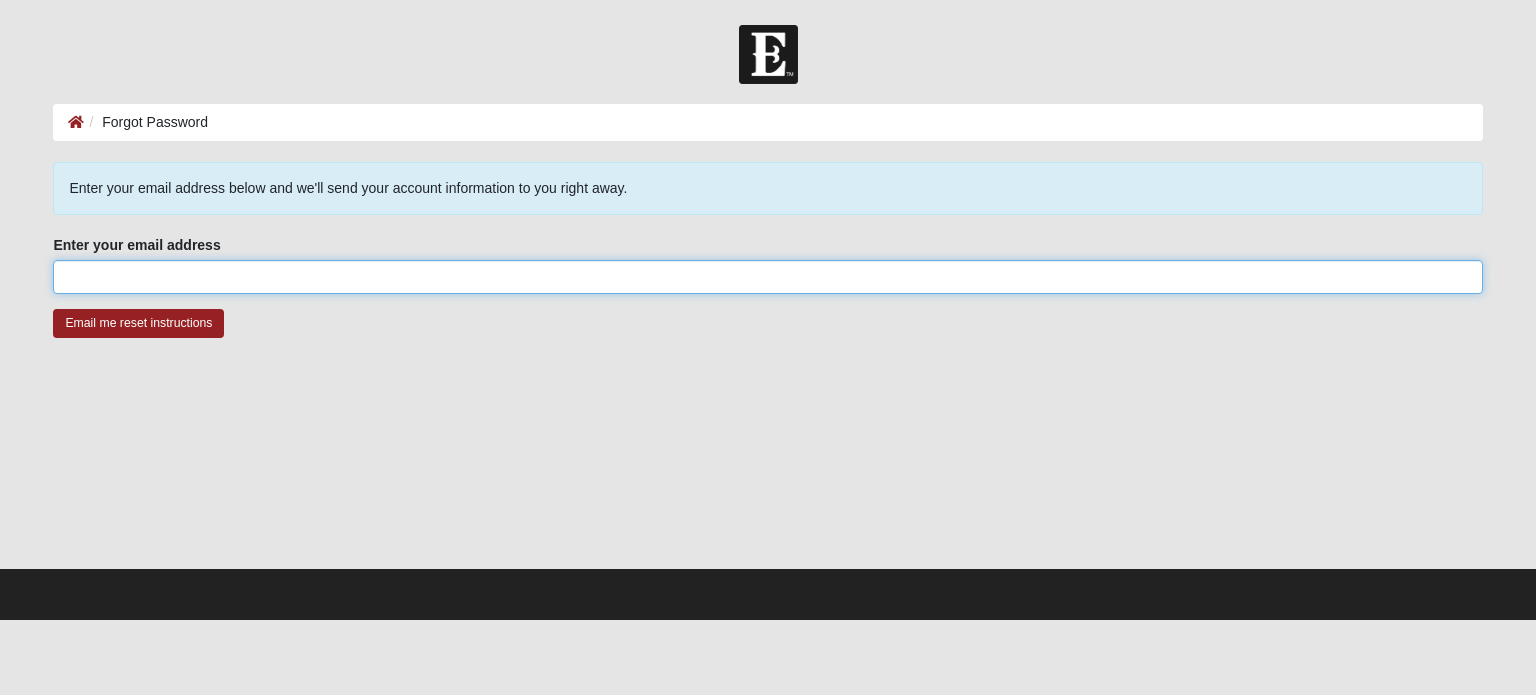 click on "Enter your email address" at bounding box center (767, 277) 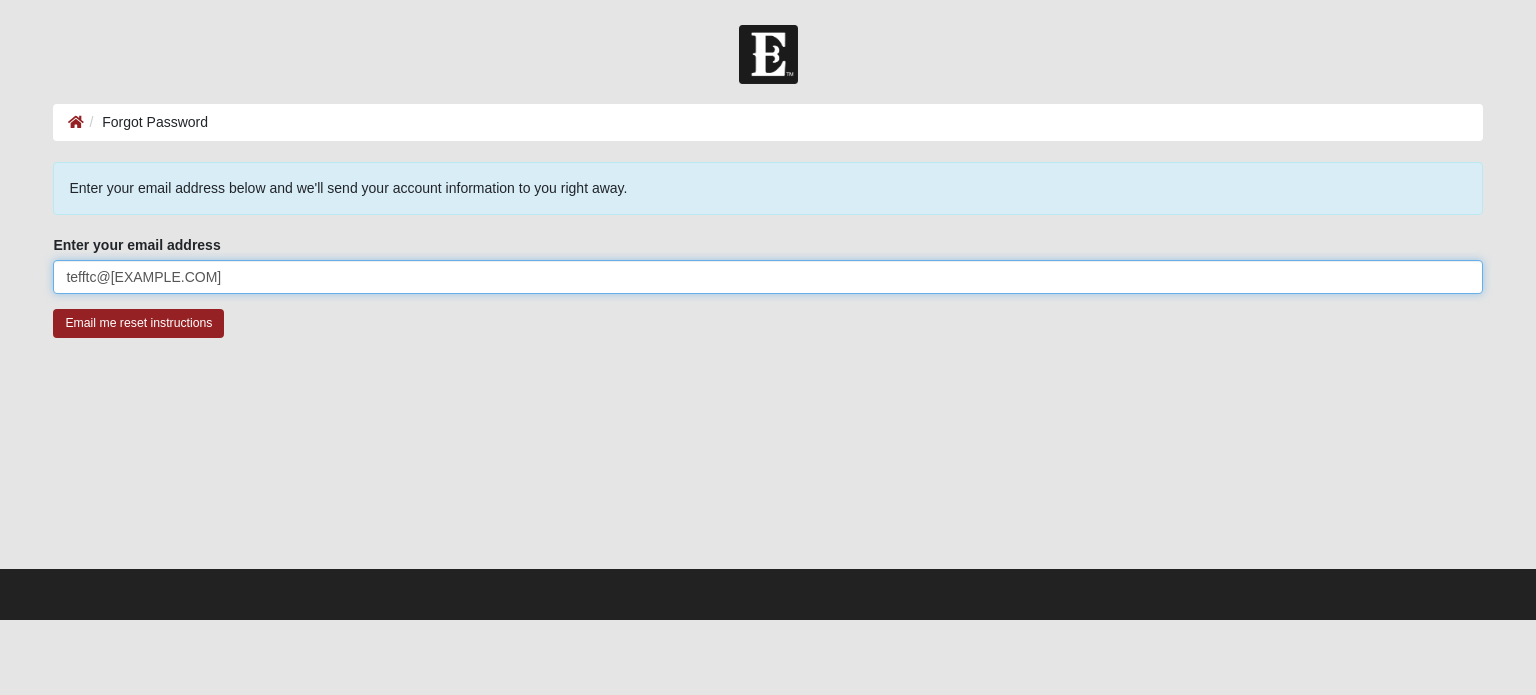 type on "tefftc@[EXAMPLE.COM]" 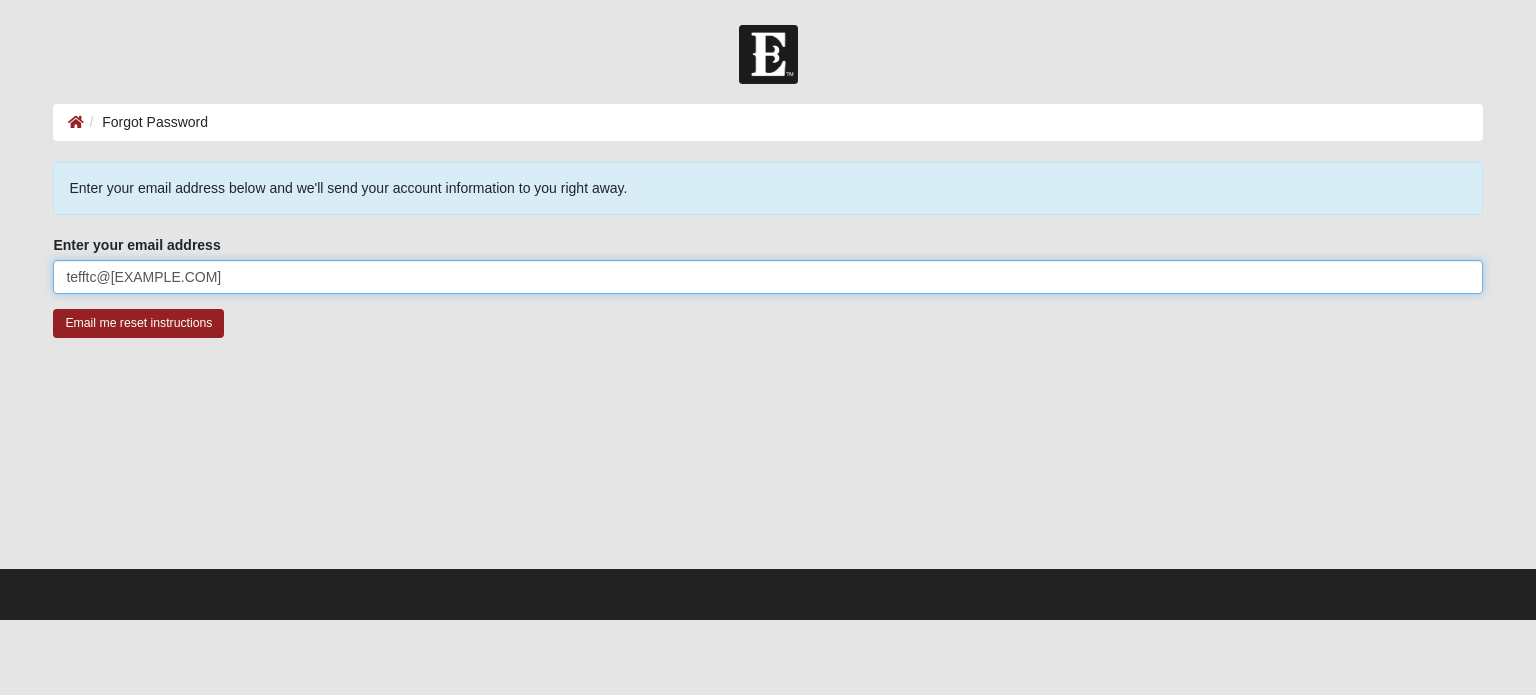 click on "Email me reset instructions" at bounding box center (138, 323) 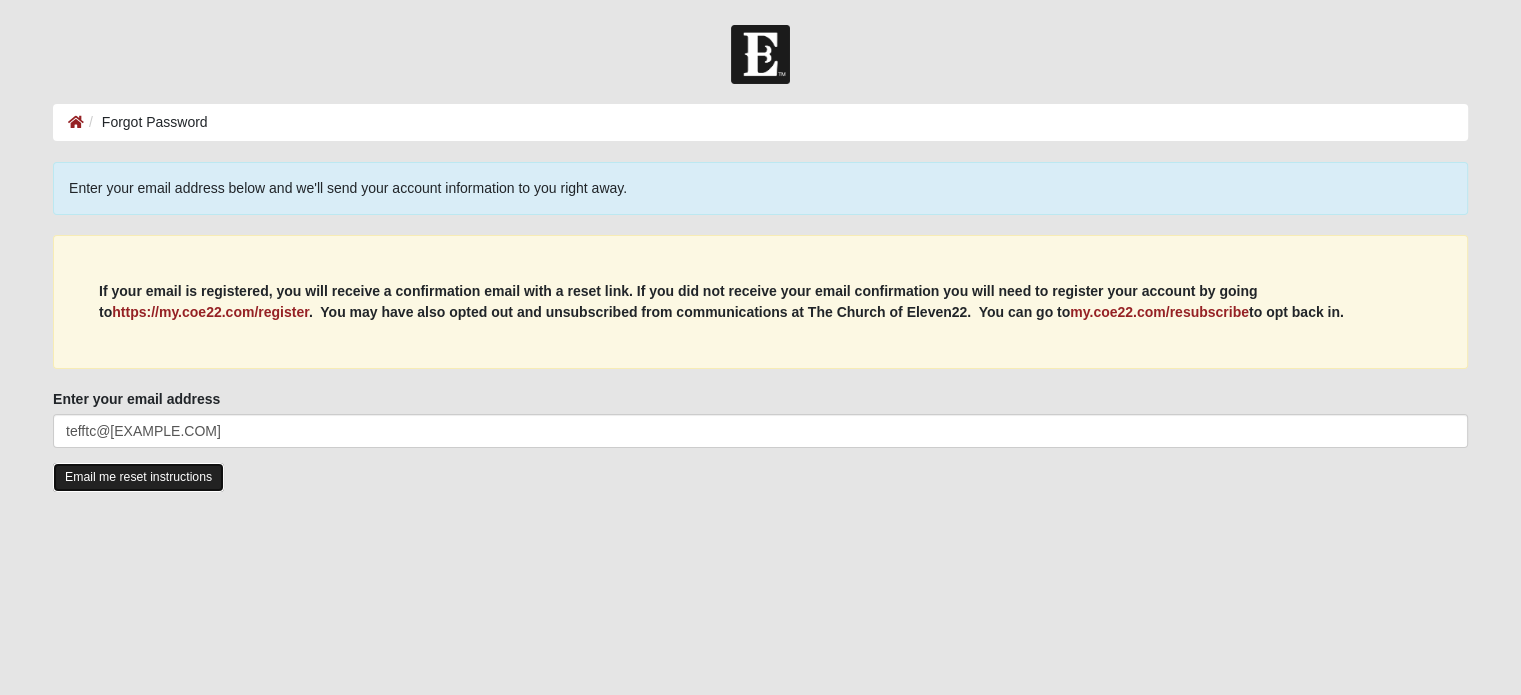 click on "Email me reset instructions" at bounding box center [138, 477] 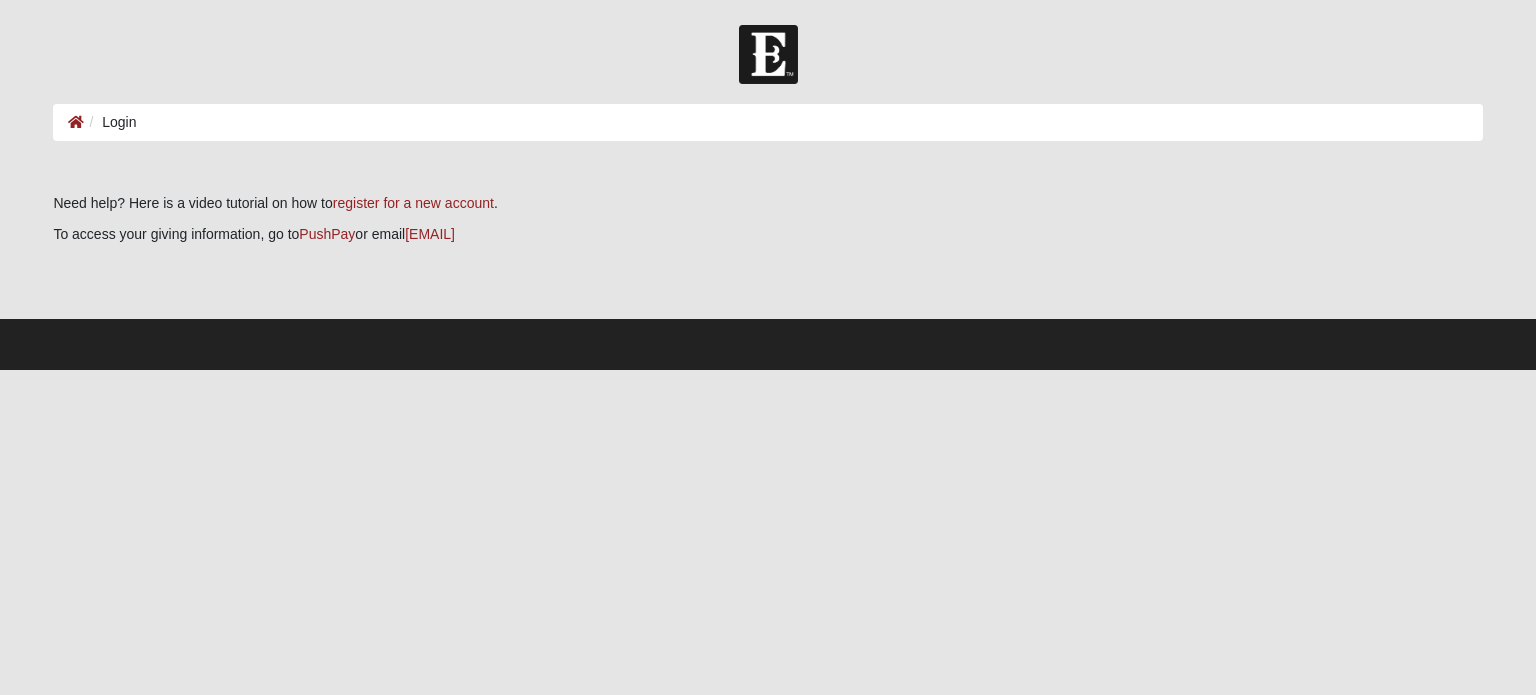 scroll, scrollTop: 0, scrollLeft: 0, axis: both 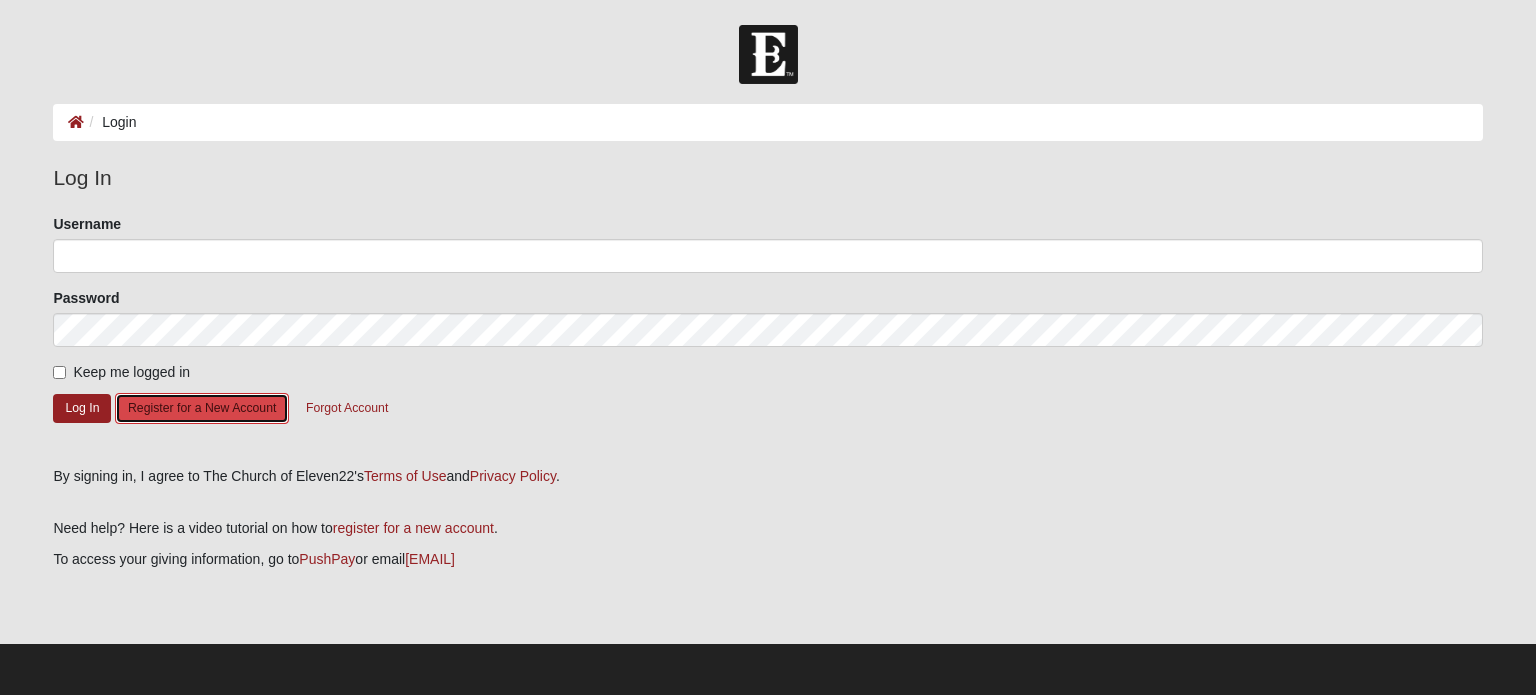 click on "Register for a New Account" 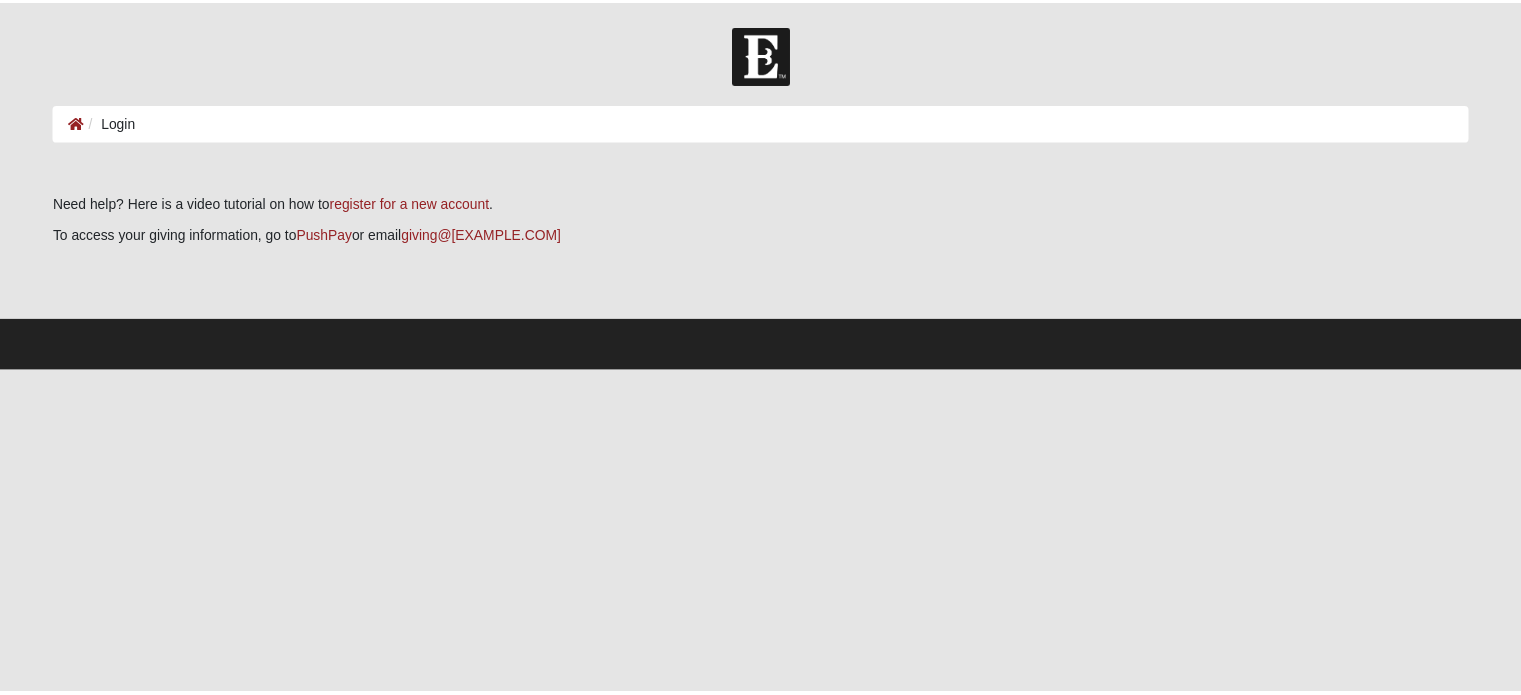 scroll, scrollTop: 0, scrollLeft: 0, axis: both 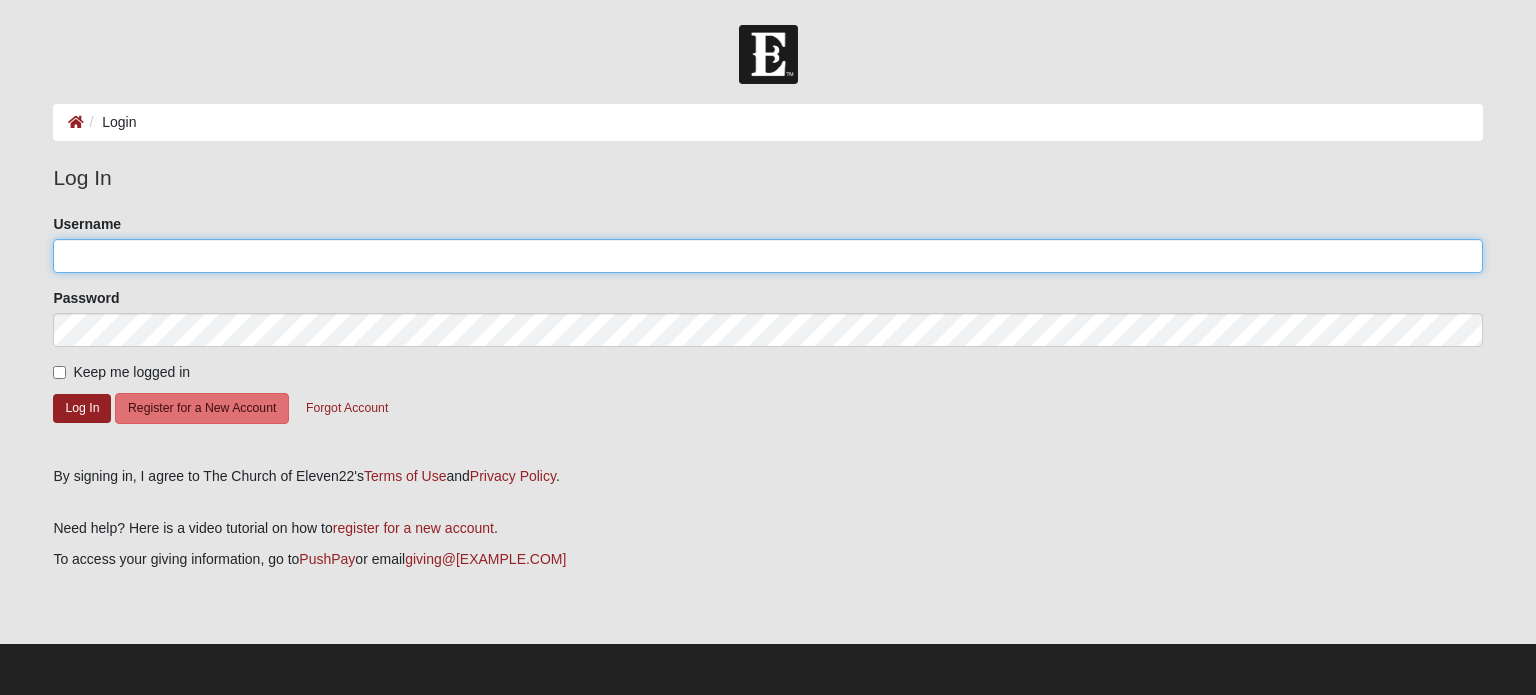 click on "Username" 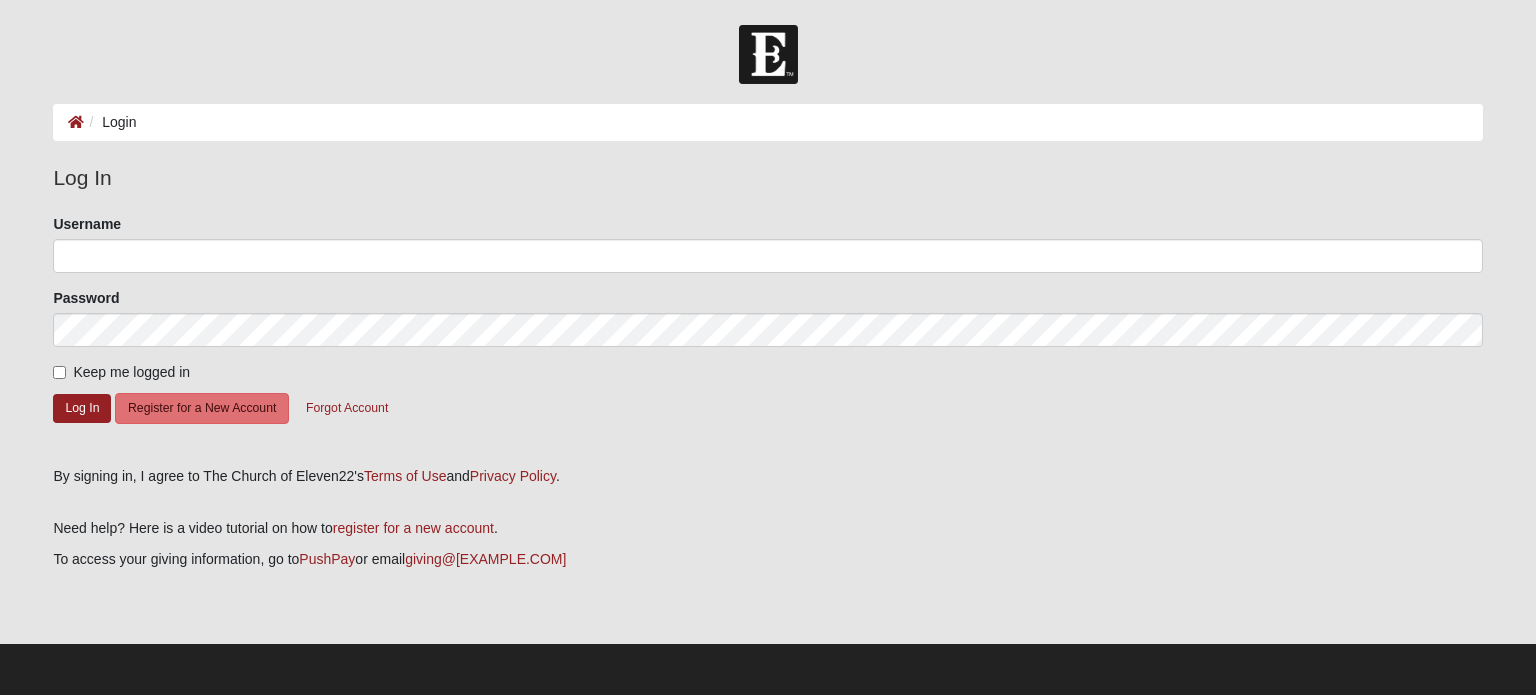 click on "Username" 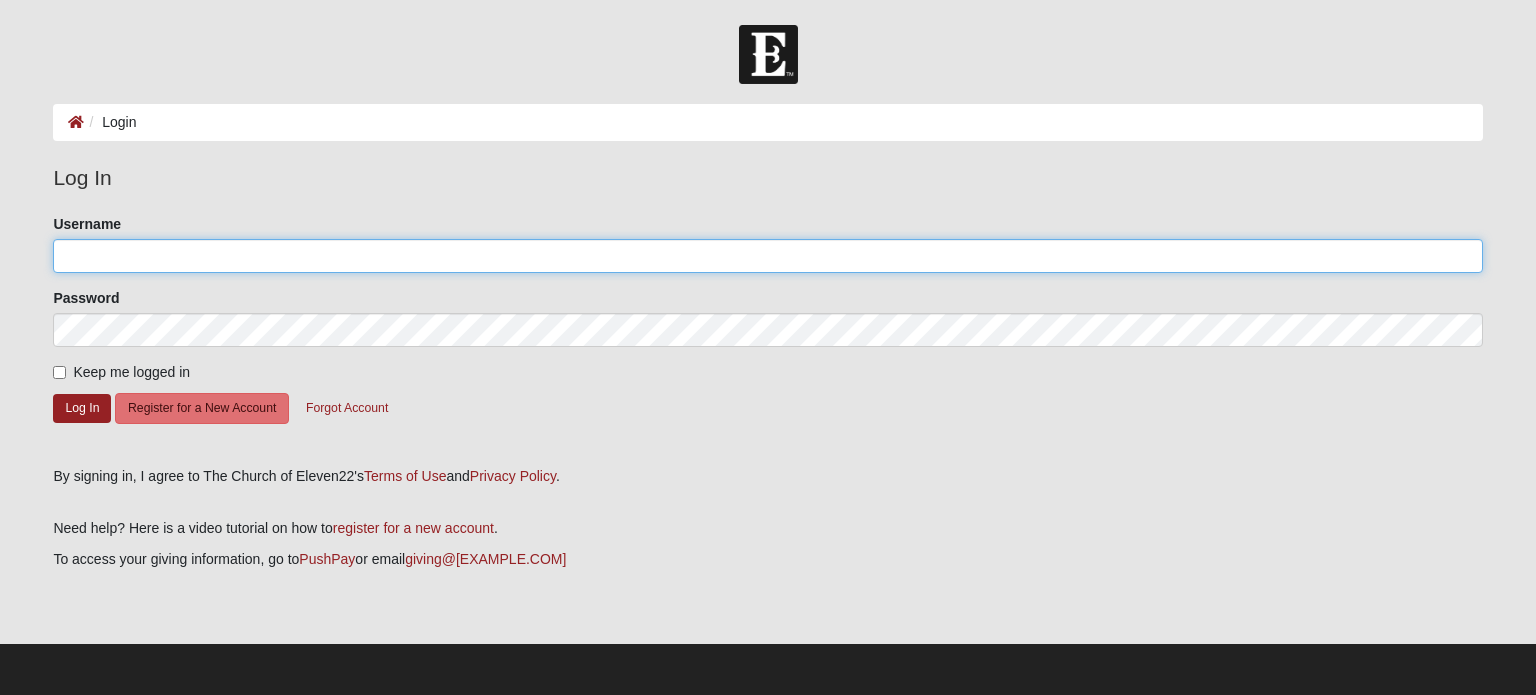click on "Username" 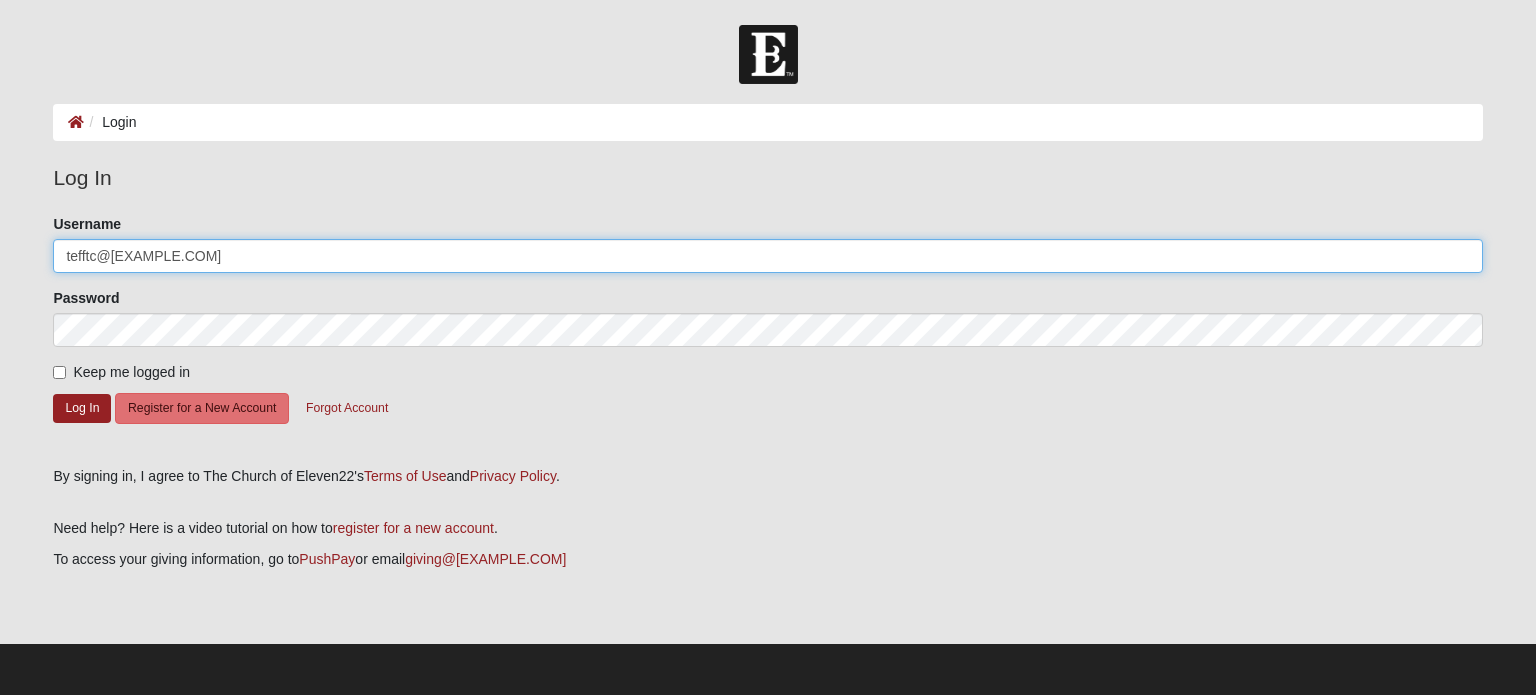 type on "tefftc@outlook.com" 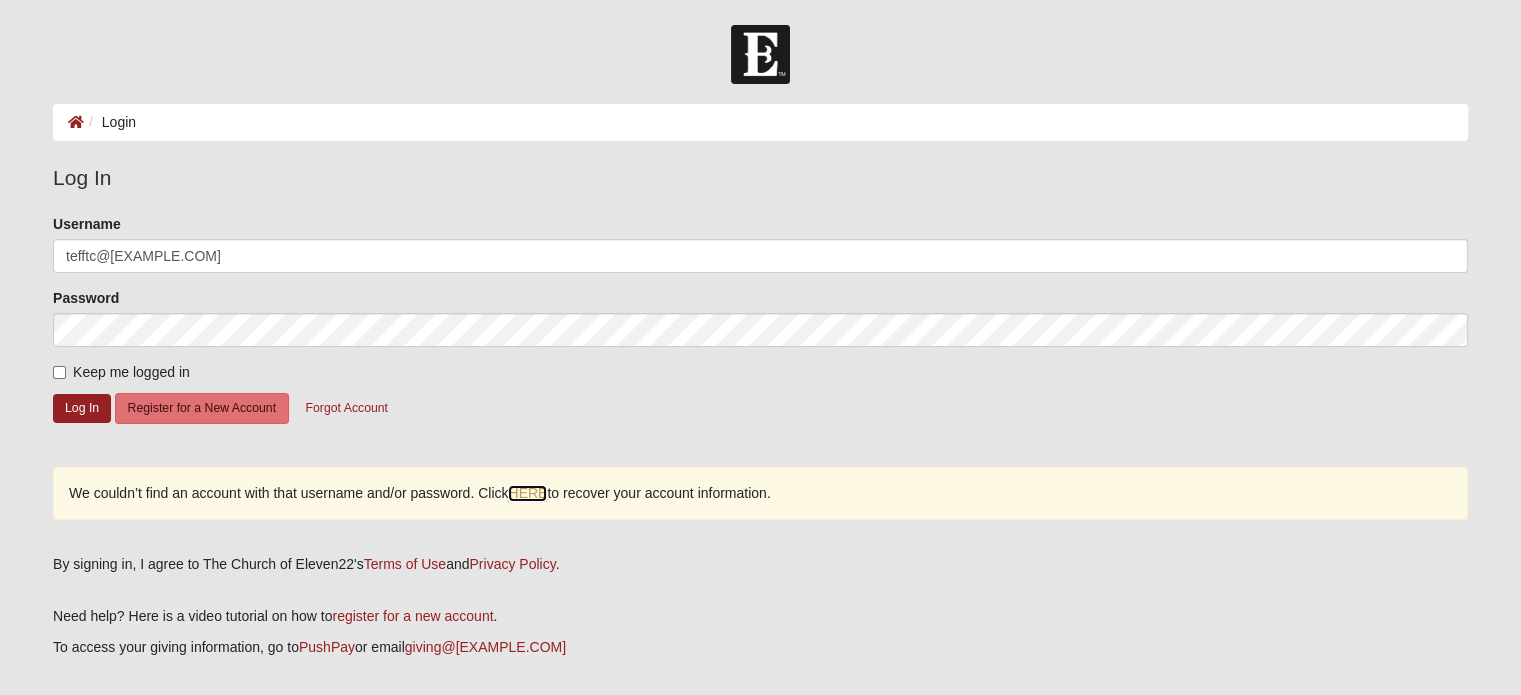 click on "HERE" at bounding box center [527, 493] 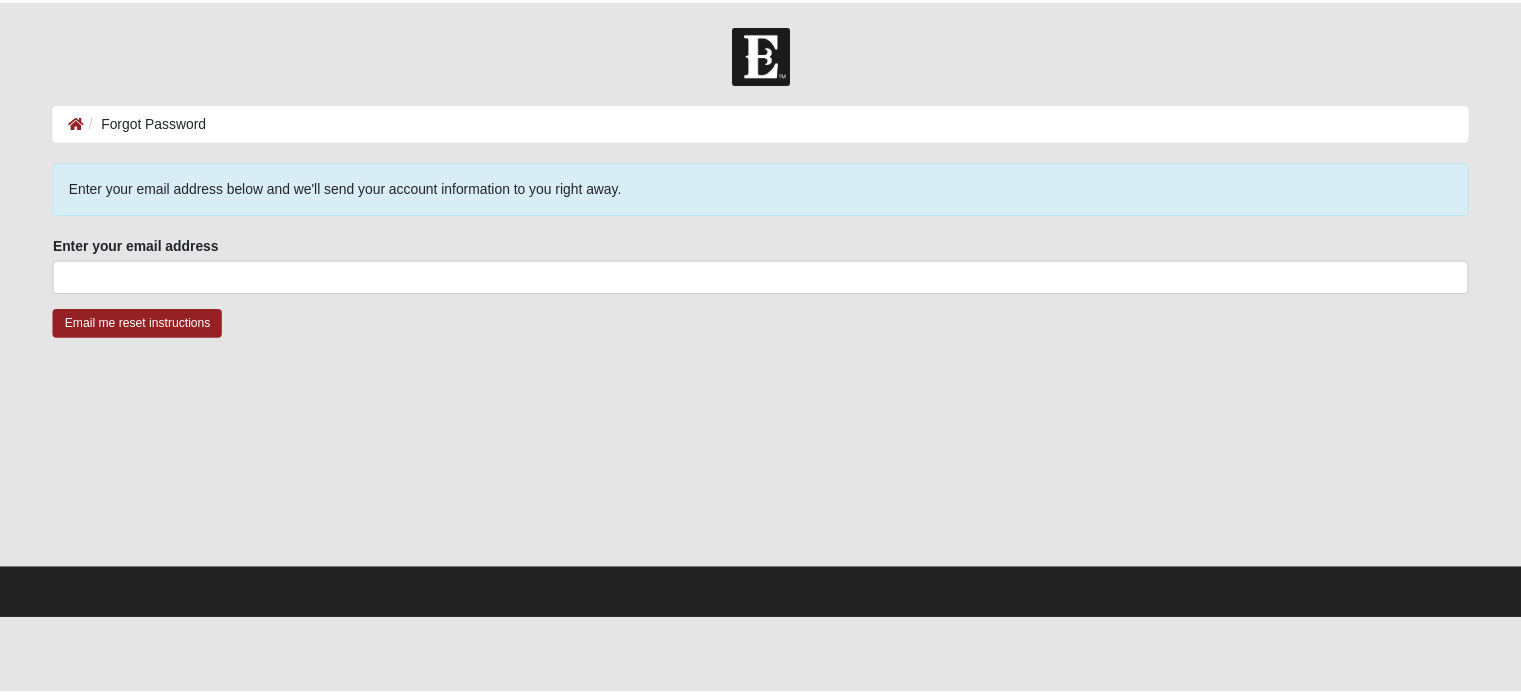 scroll, scrollTop: 0, scrollLeft: 0, axis: both 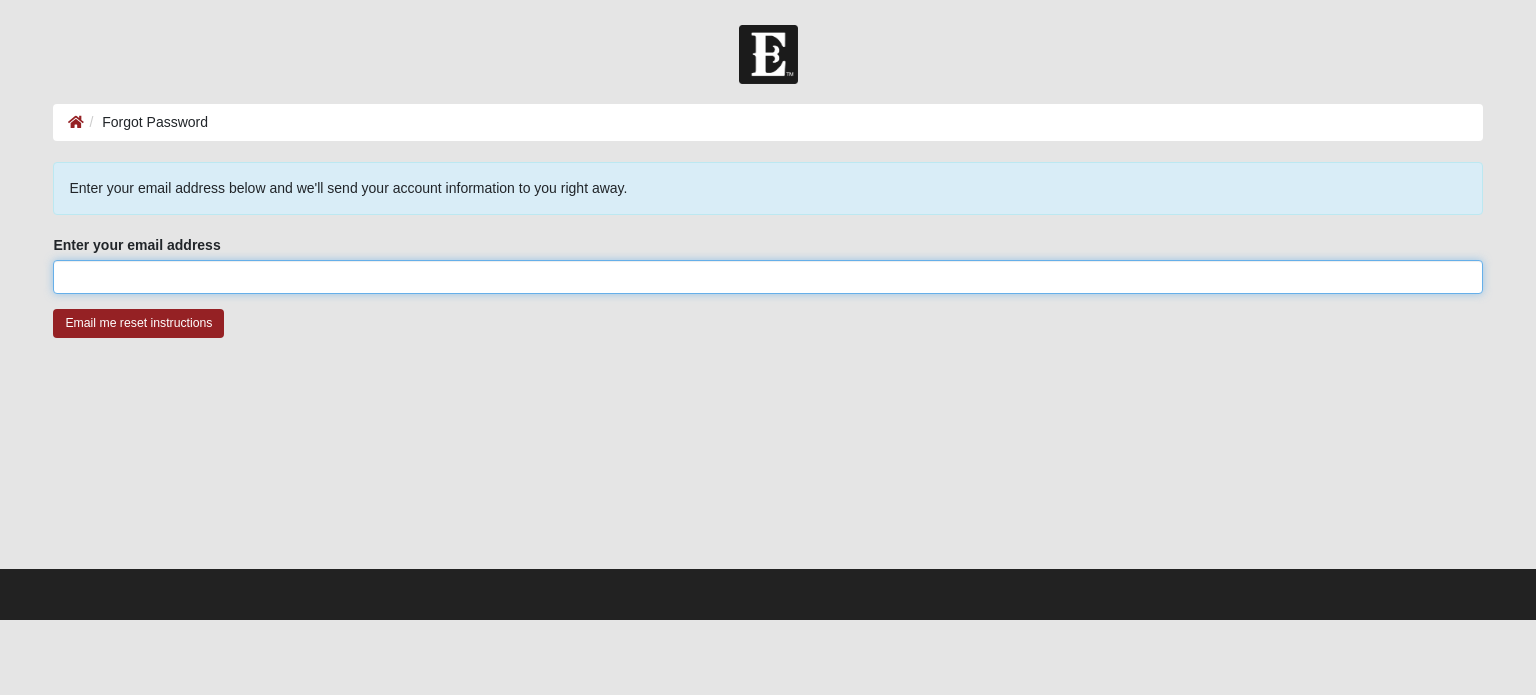 click on "Enter your email address" at bounding box center (767, 277) 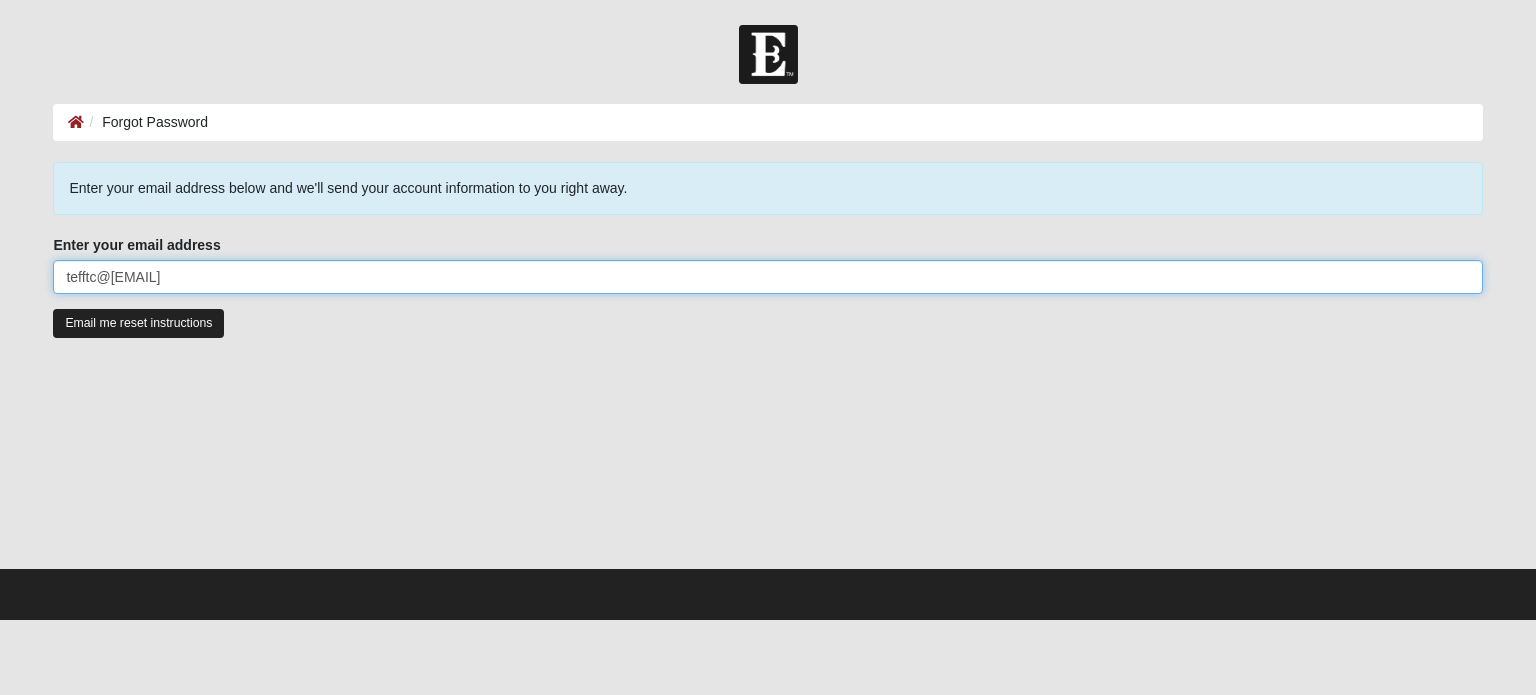type on "tefftc@[EXAMPLE.COM]" 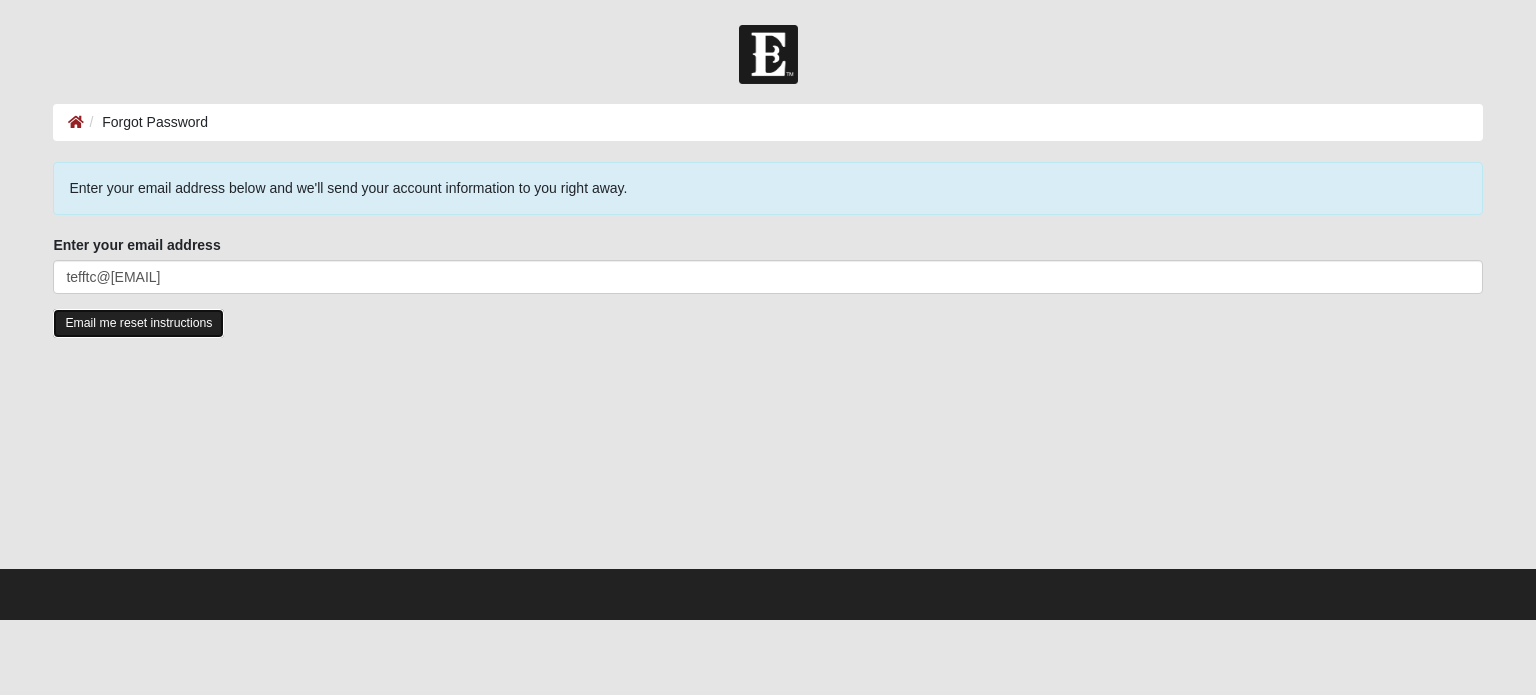 click on "Email me reset instructions" at bounding box center (138, 323) 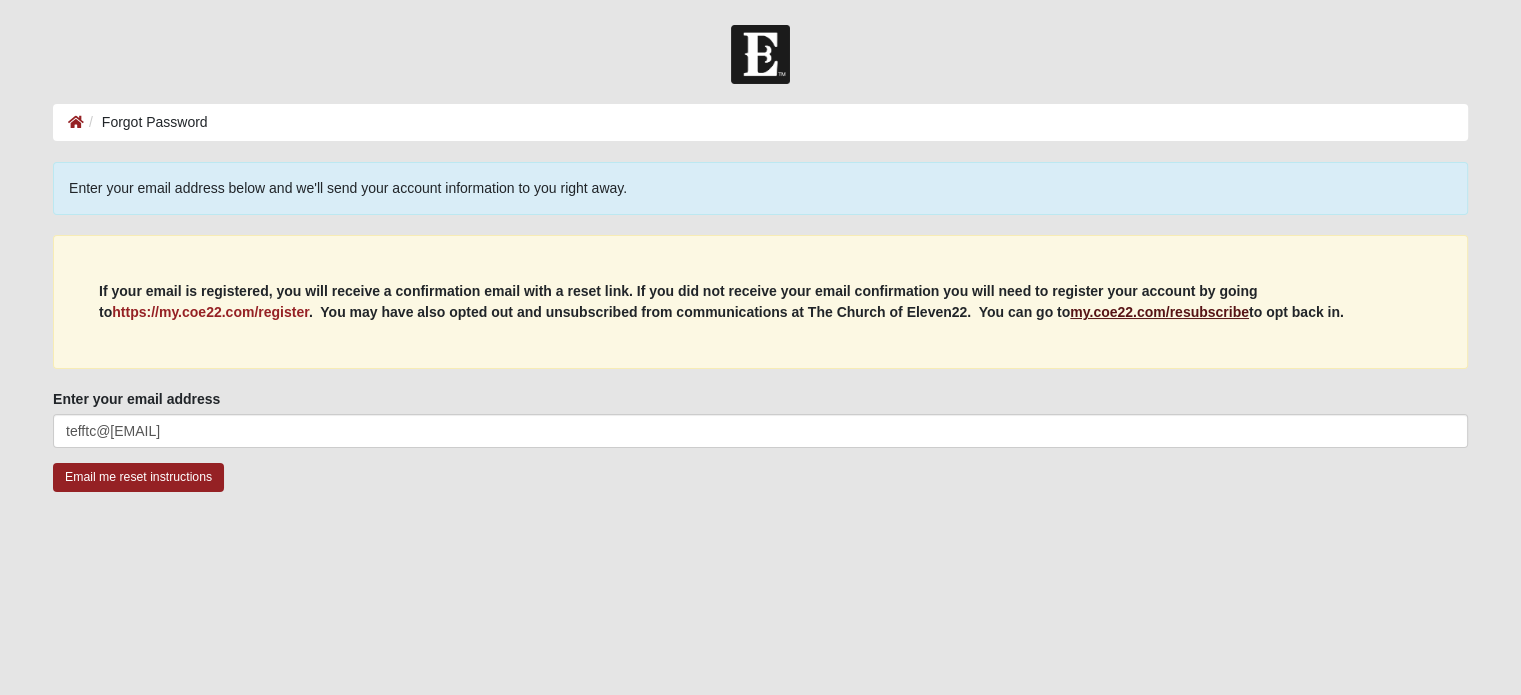 click on "If your email is registered, you will receive a confirmation email with a reset link.  If you did not receive your email confirmation you will need to register your account by going to  https://my.coe22.com/register .  You may have also opted out and unsubscribed from communications at The Church of Eleven22.  You can go to  my.coe22.com/resubscribe  to opt back in." at bounding box center [760, 302] 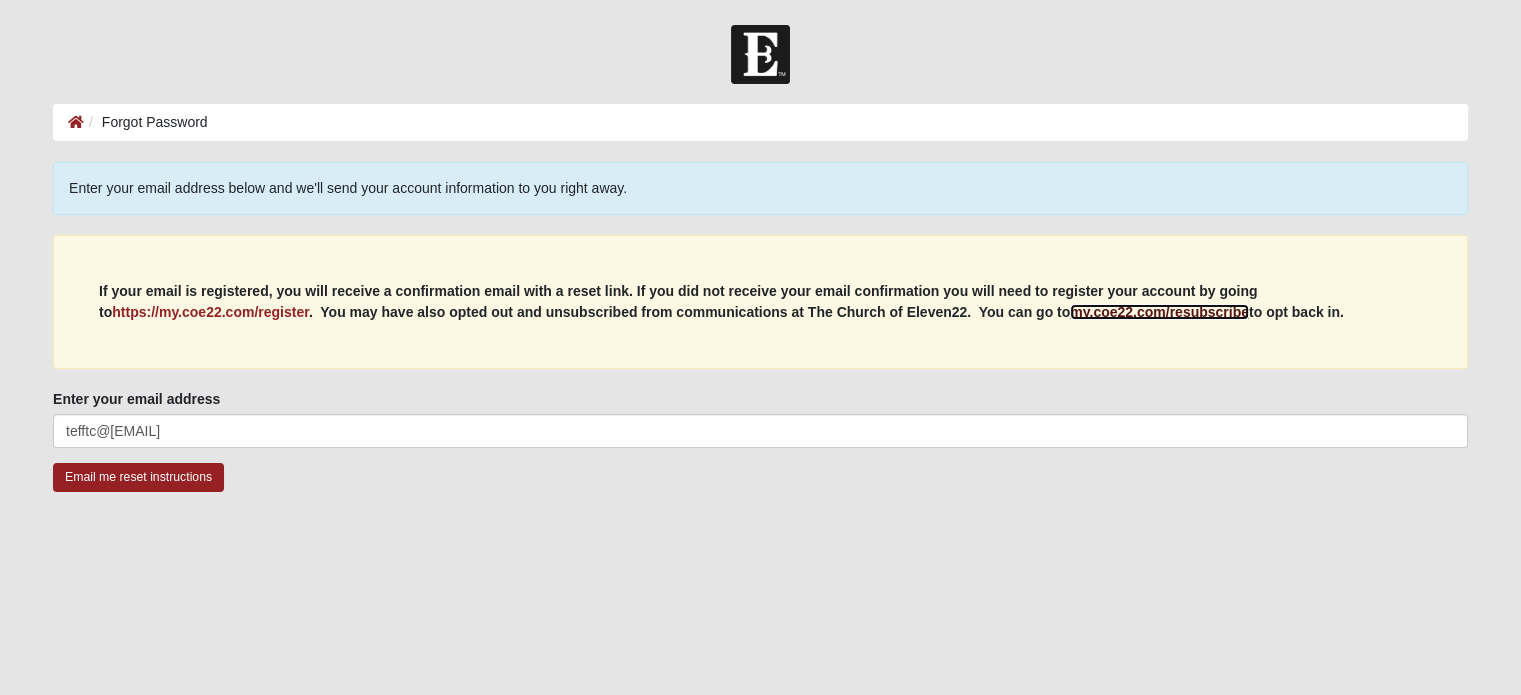click on "my.coe22.com/resubscribe" at bounding box center (1159, 312) 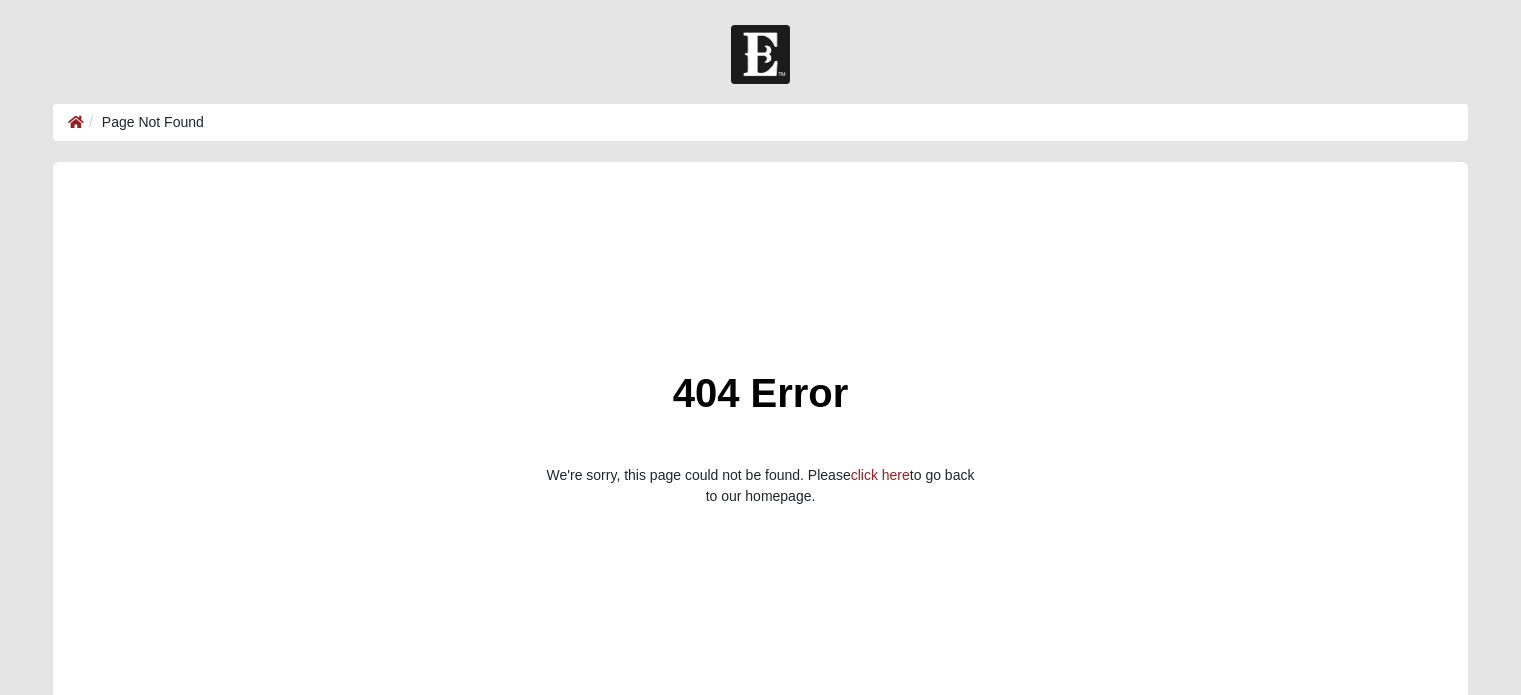 scroll, scrollTop: 0, scrollLeft: 0, axis: both 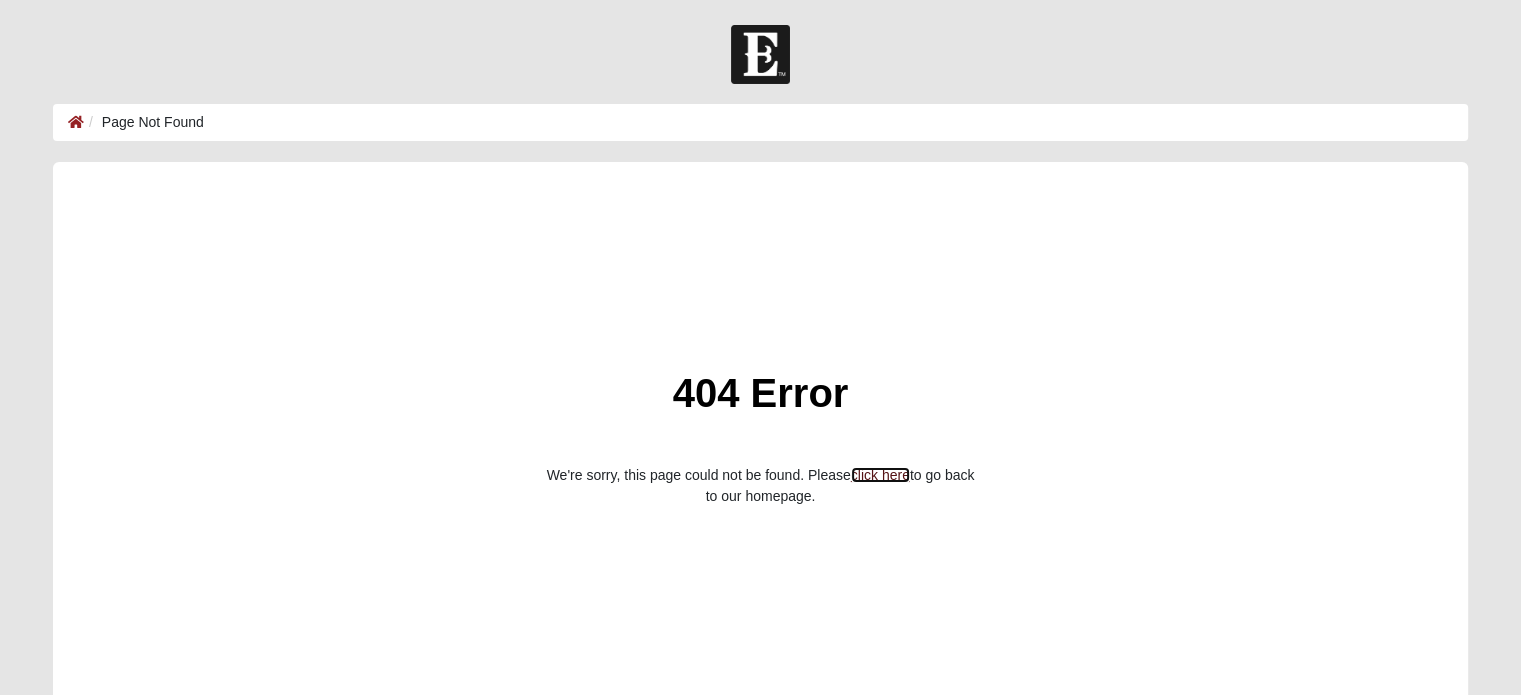 click on "click here" at bounding box center (880, 475) 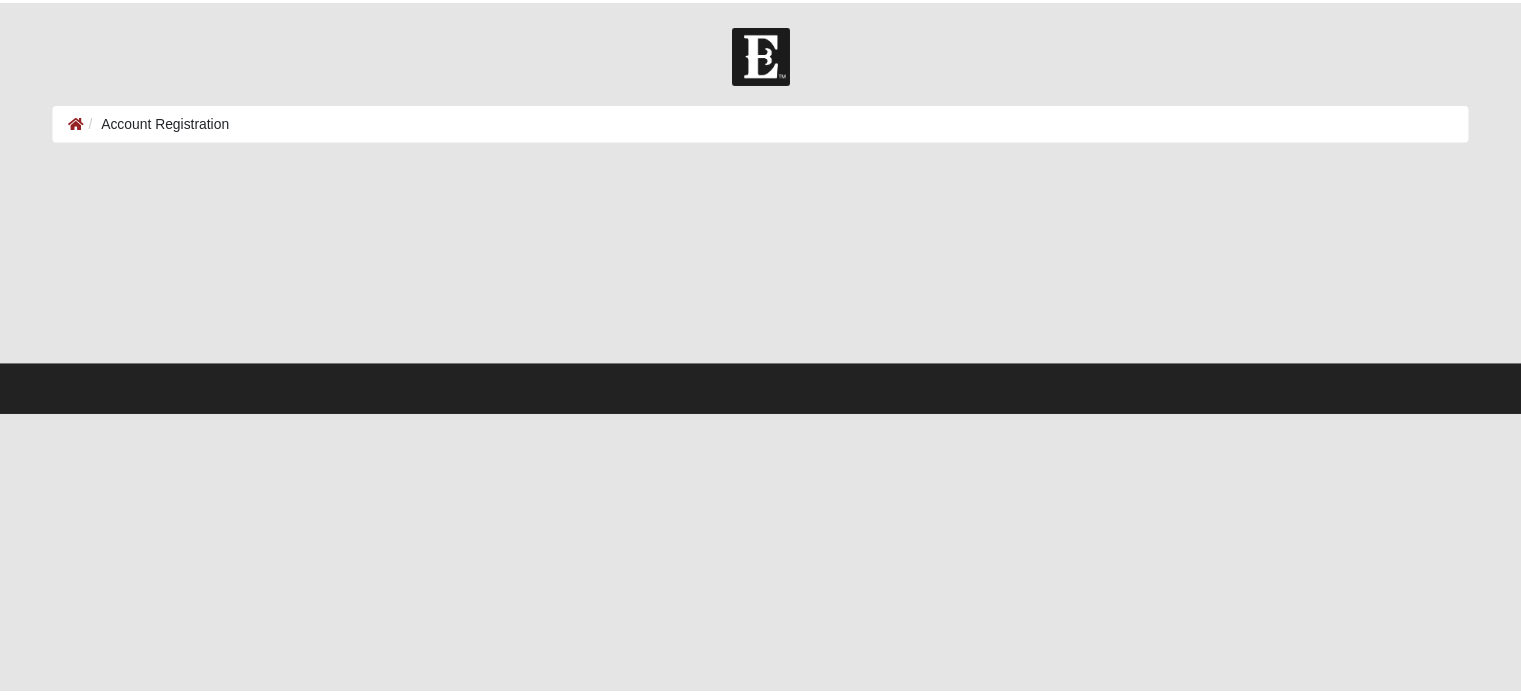 scroll, scrollTop: 0, scrollLeft: 0, axis: both 